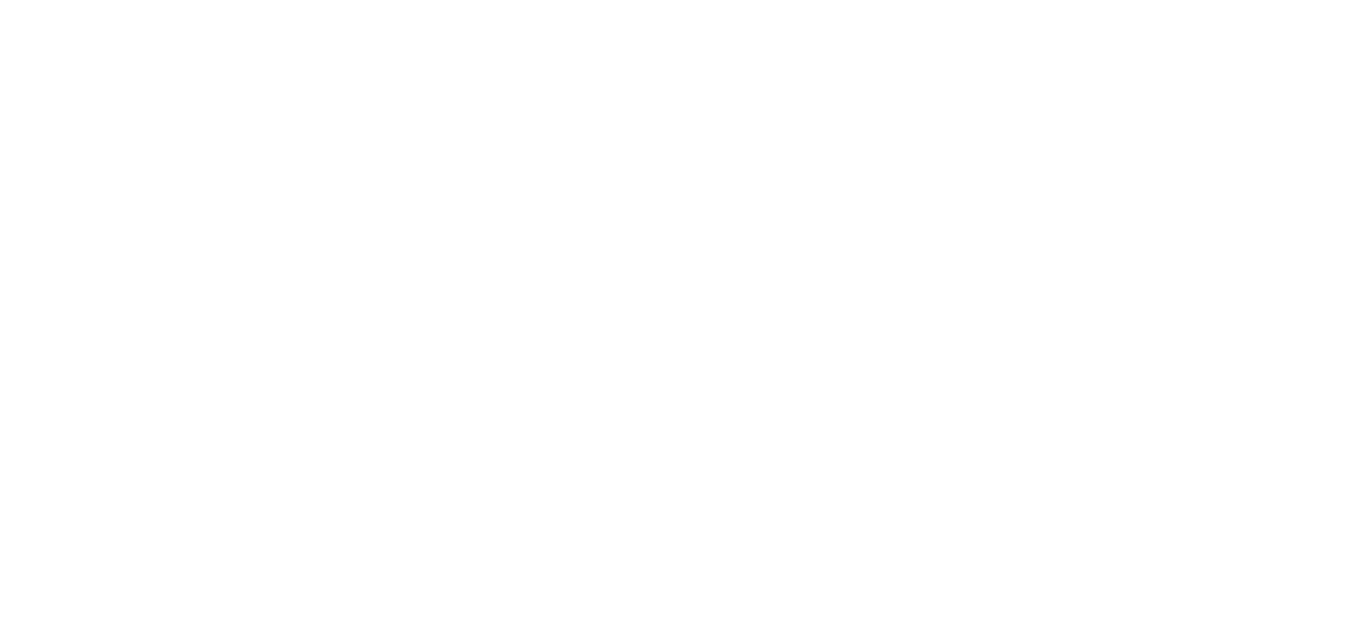 scroll, scrollTop: 0, scrollLeft: 0, axis: both 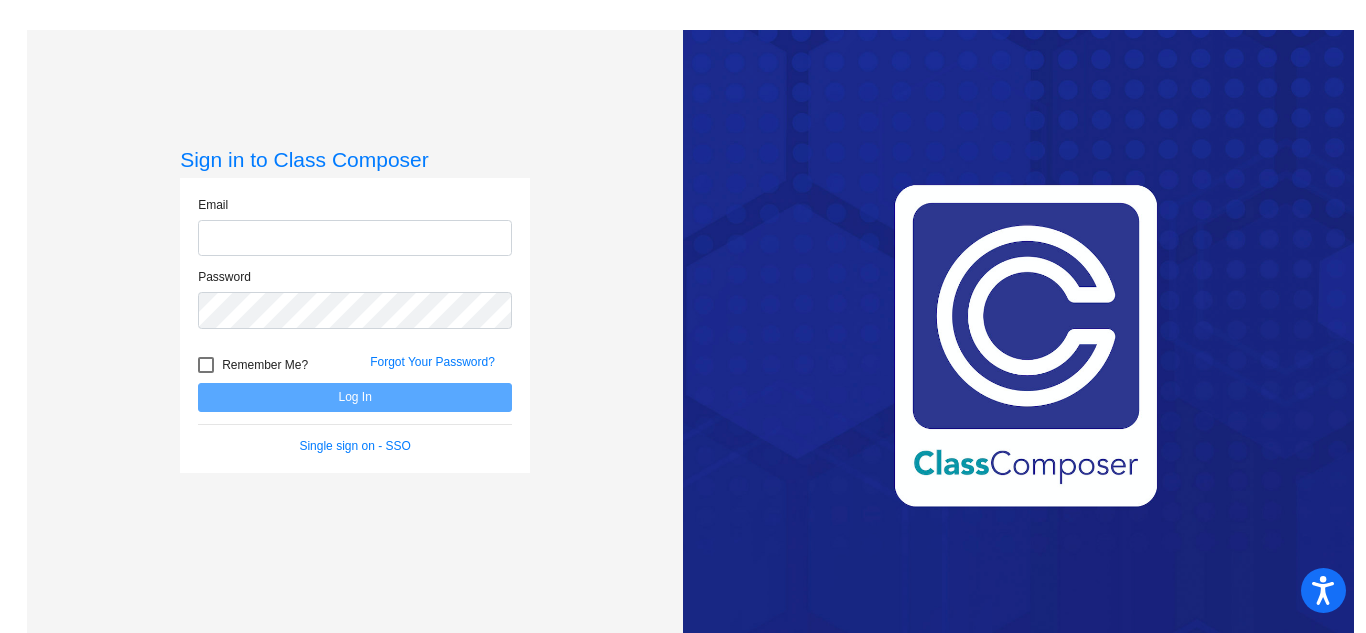 click 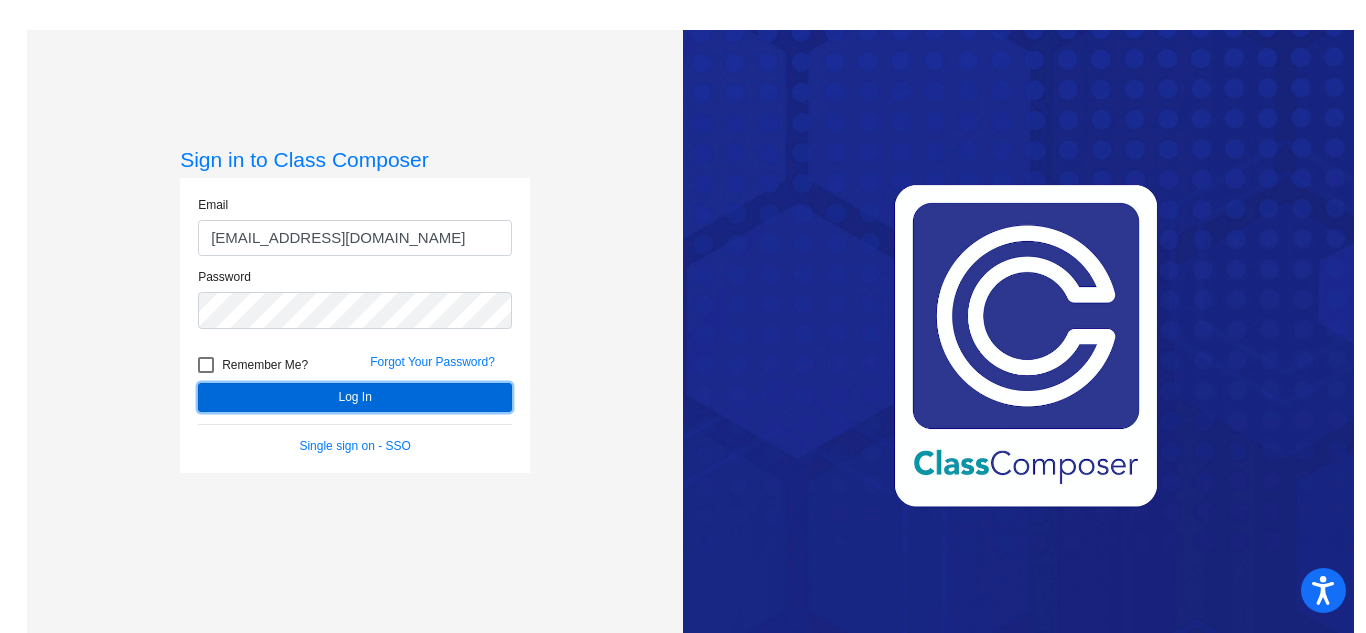 click on "Log In" 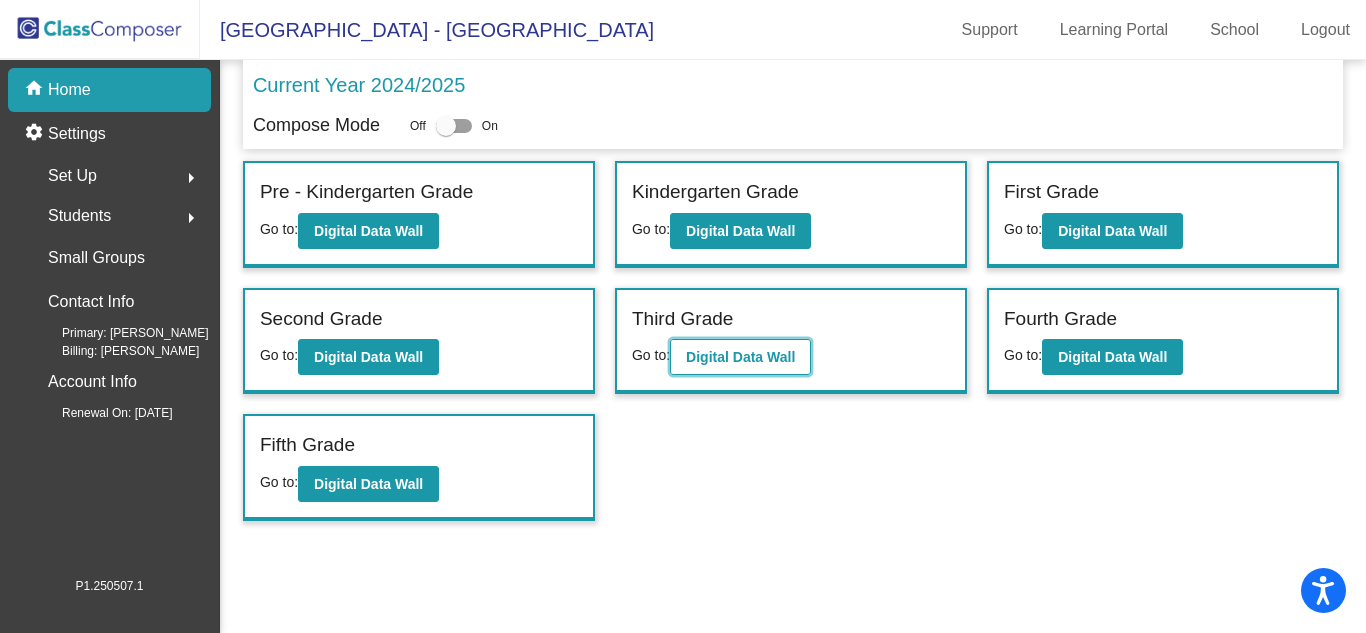 click on "Digital Data Wall" 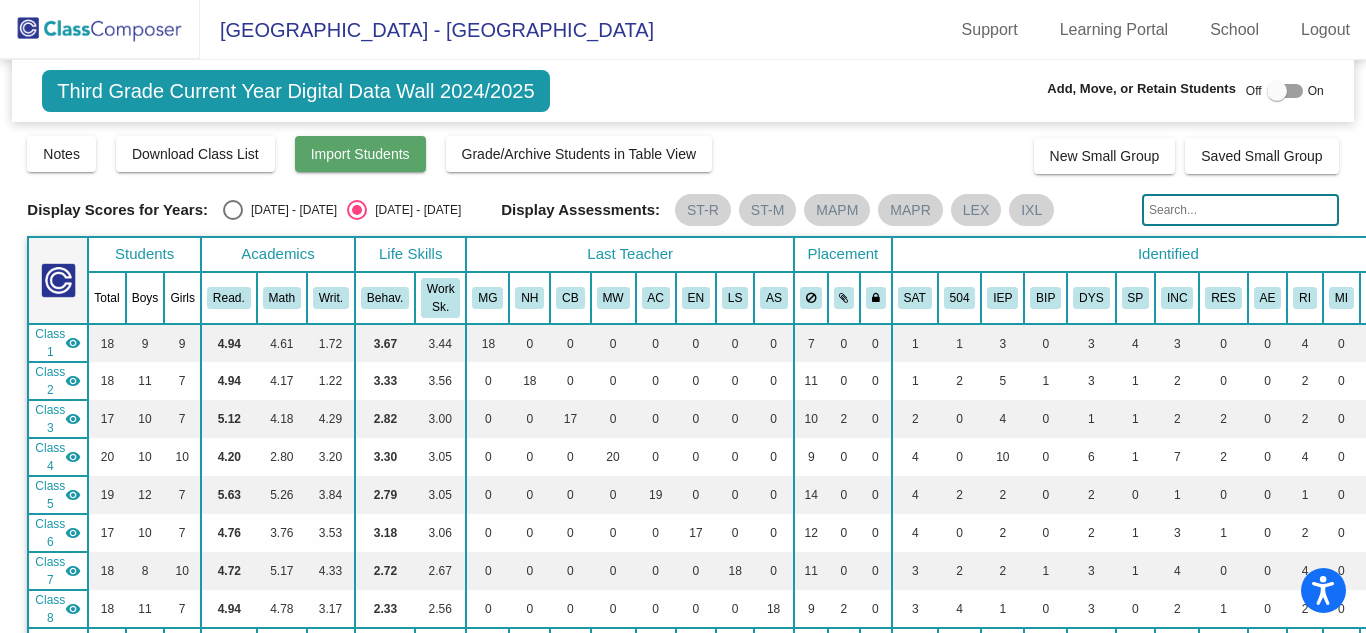 scroll, scrollTop: 0, scrollLeft: 0, axis: both 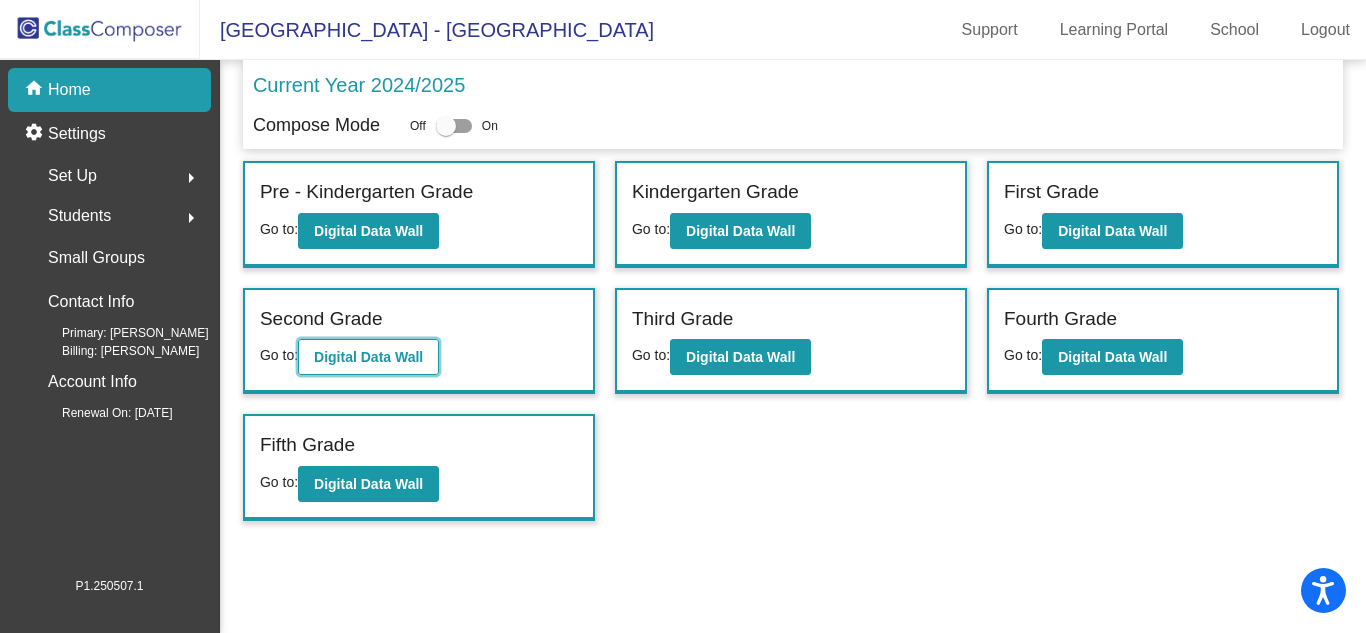 click on "Digital Data Wall" 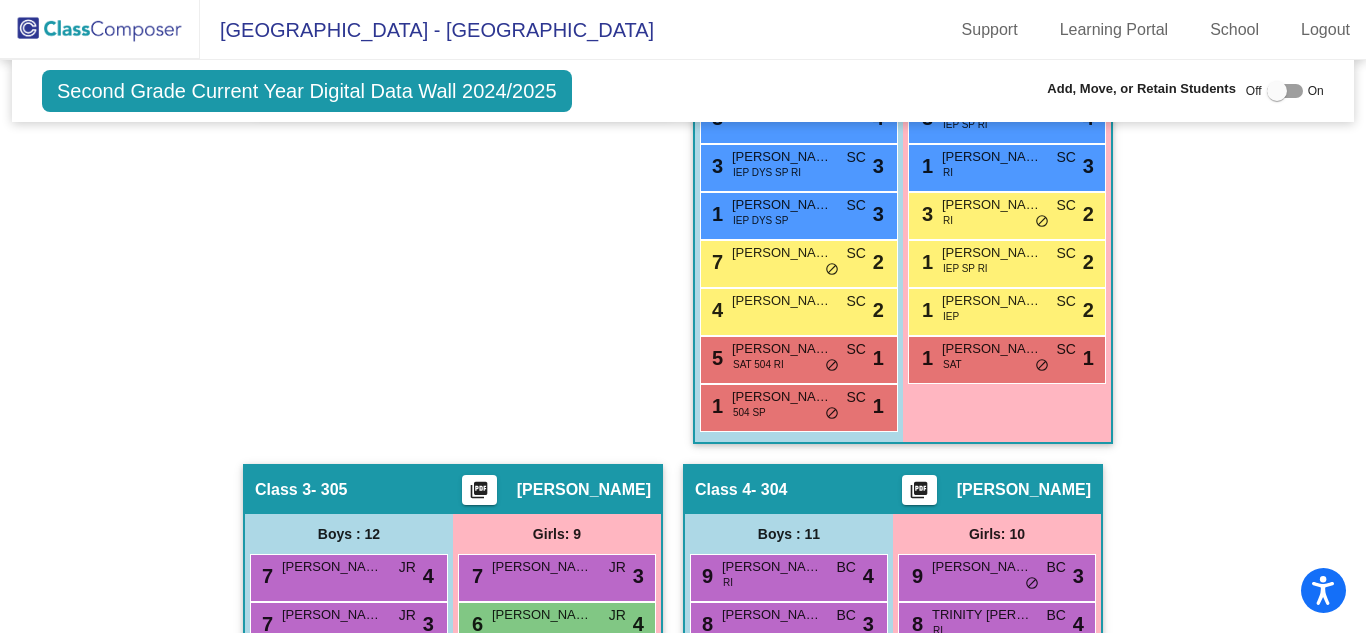 scroll, scrollTop: 906, scrollLeft: 0, axis: vertical 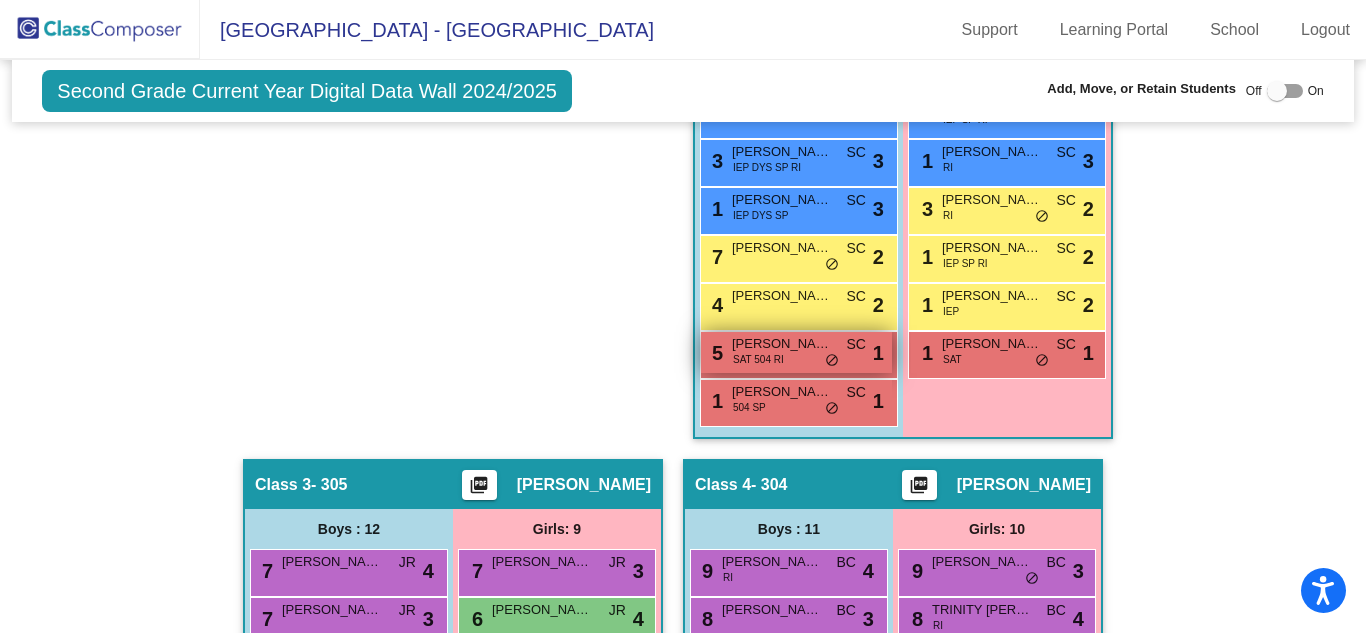 click on "SAT 504 RI" at bounding box center (758, 359) 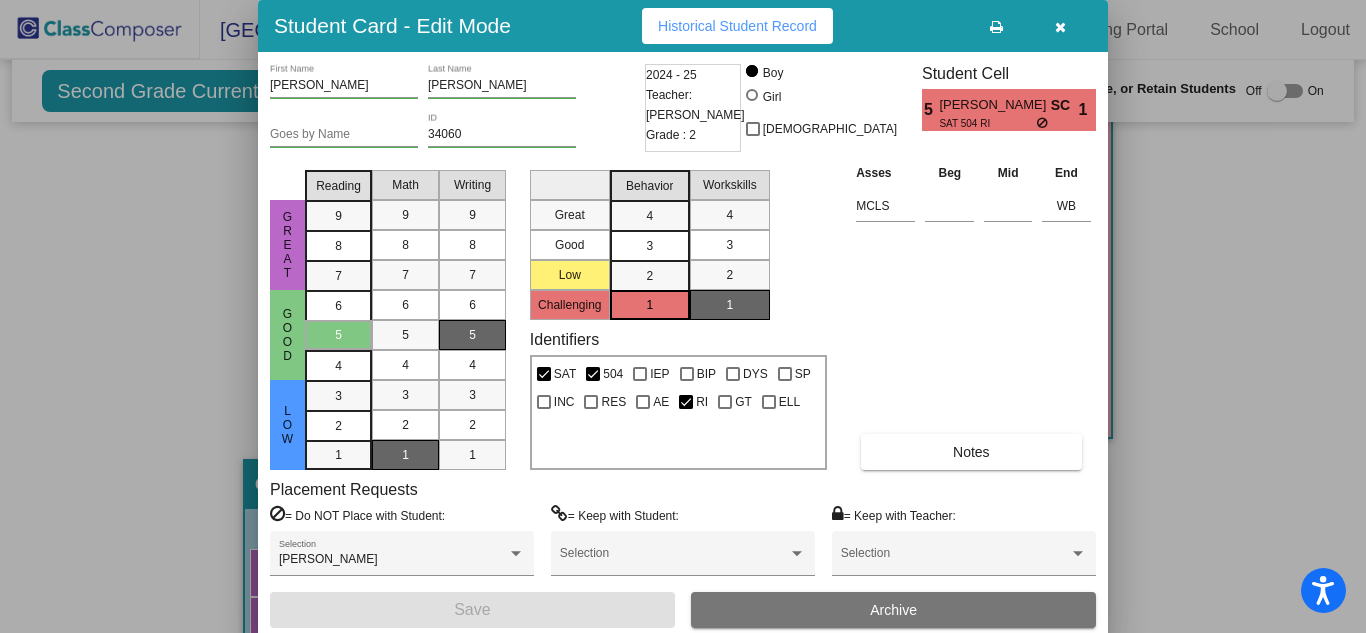 click at bounding box center [1060, 26] 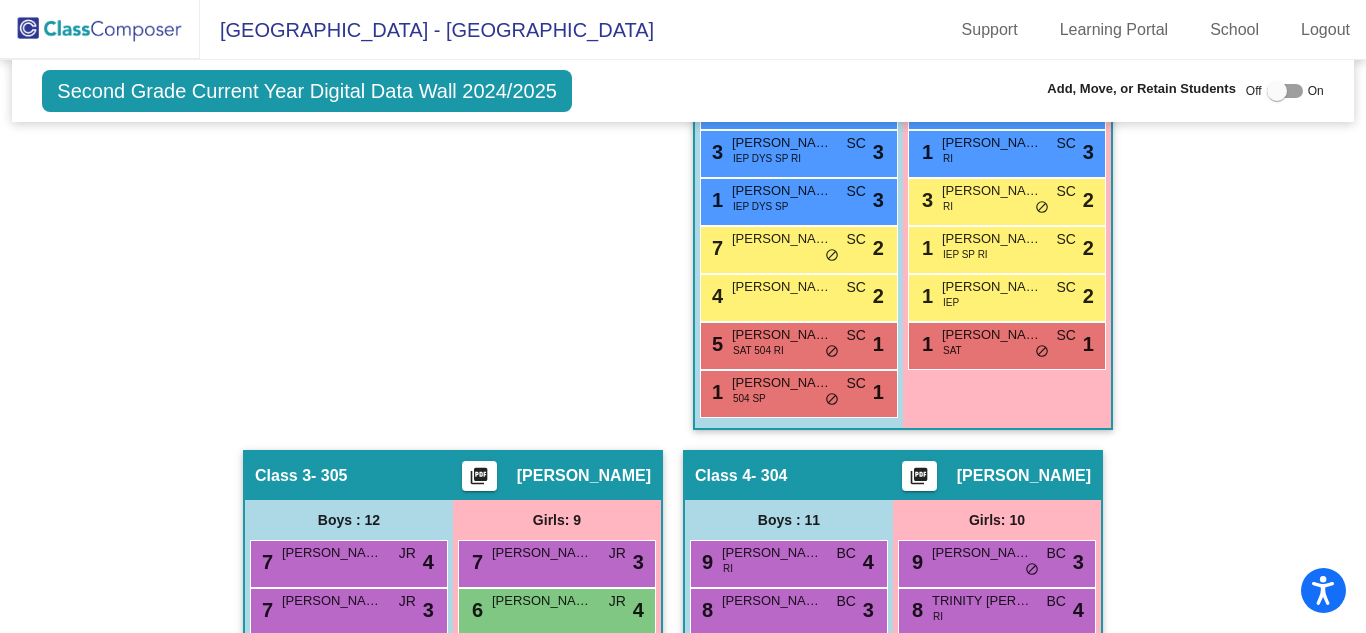 scroll, scrollTop: 914, scrollLeft: 0, axis: vertical 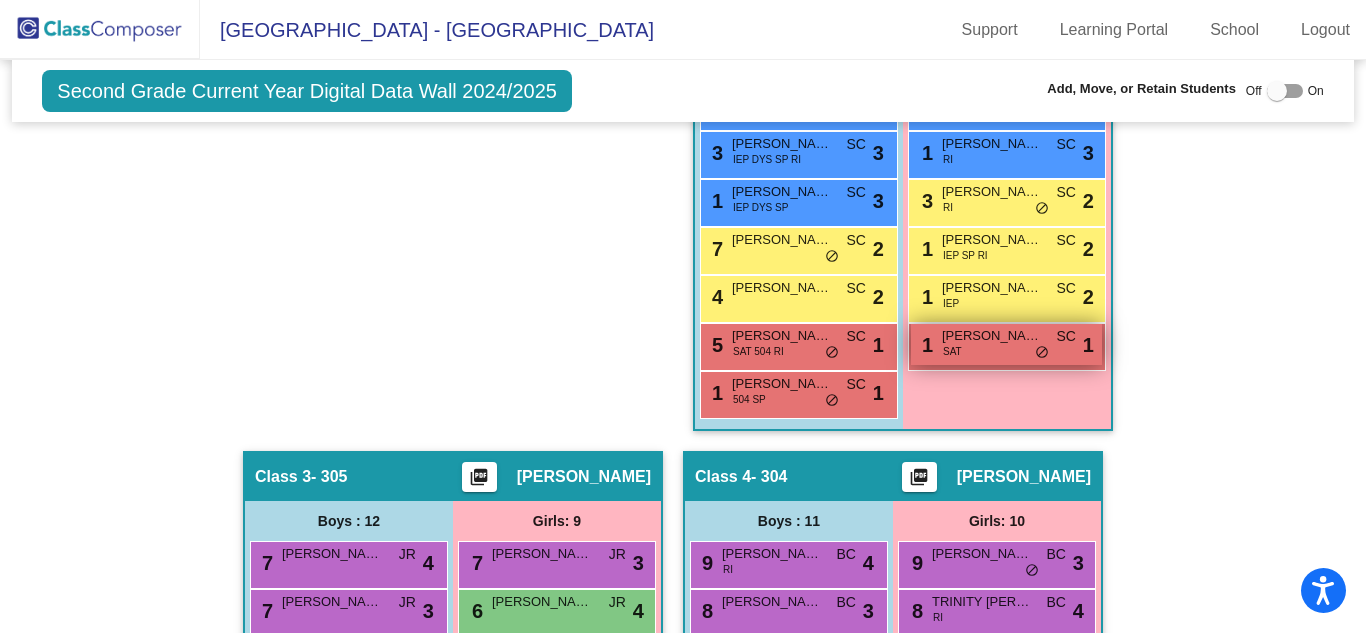 click on "1 [PERSON_NAME] SAT SC lock do_not_disturb_alt 1" at bounding box center (1006, 344) 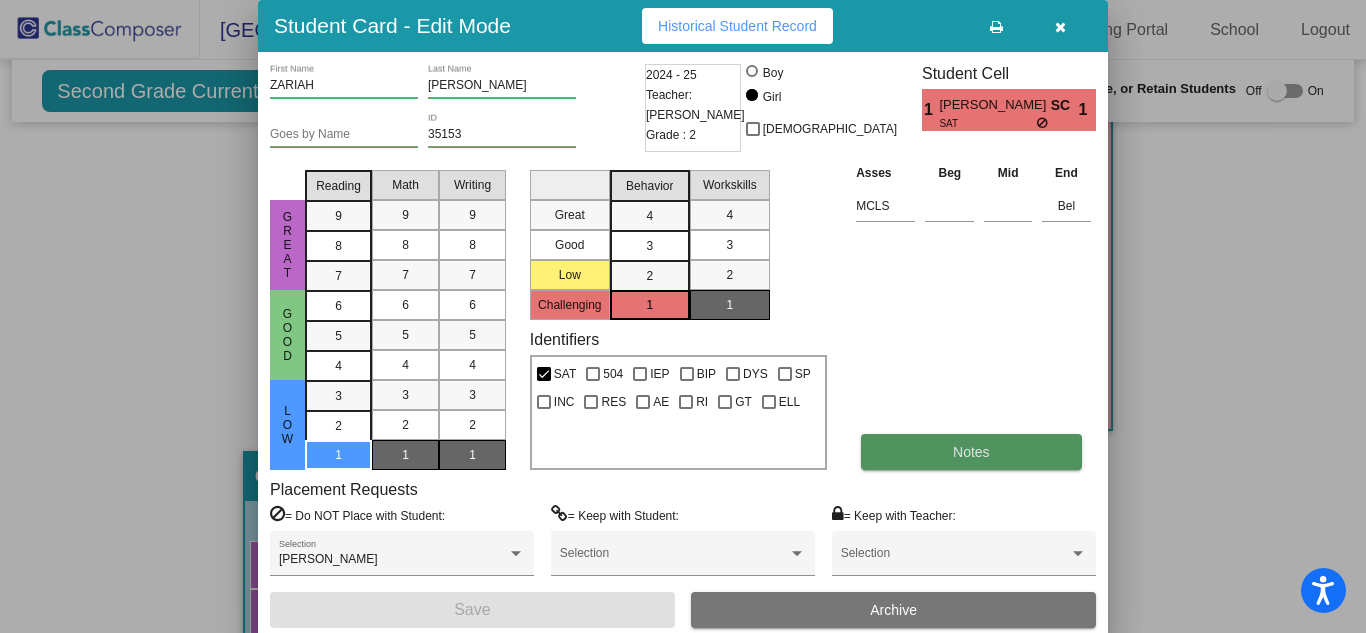 click on "Notes" at bounding box center [971, 452] 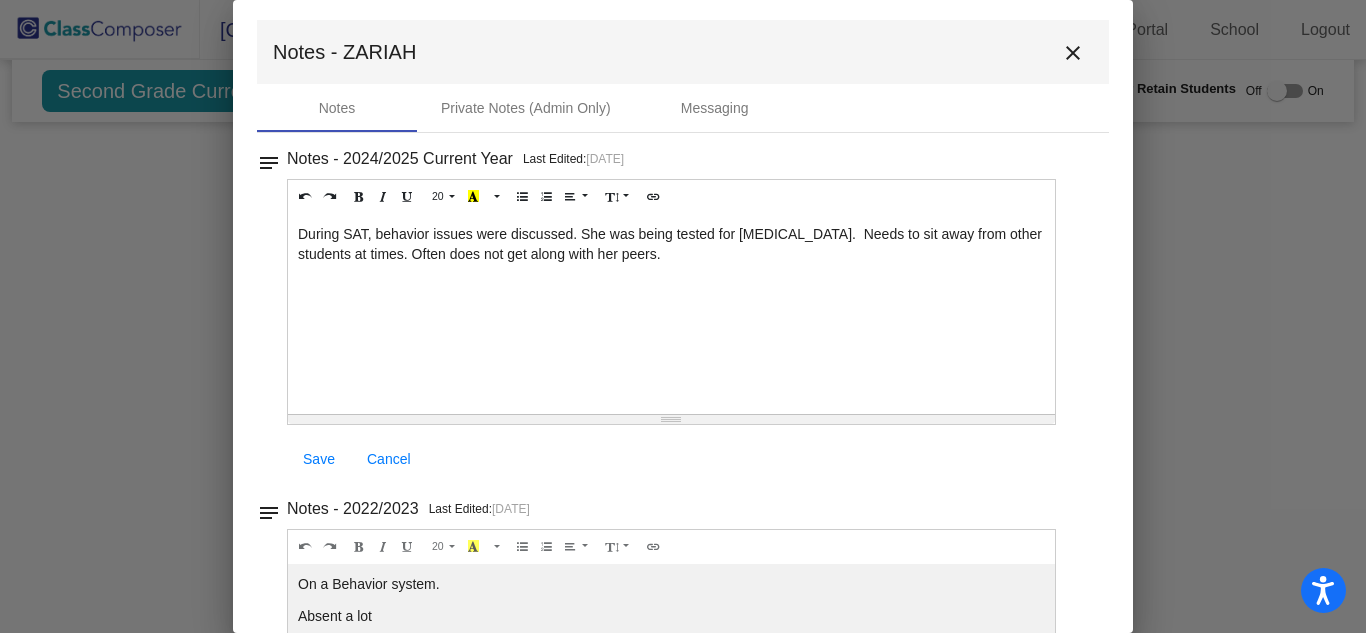 scroll, scrollTop: 0, scrollLeft: 0, axis: both 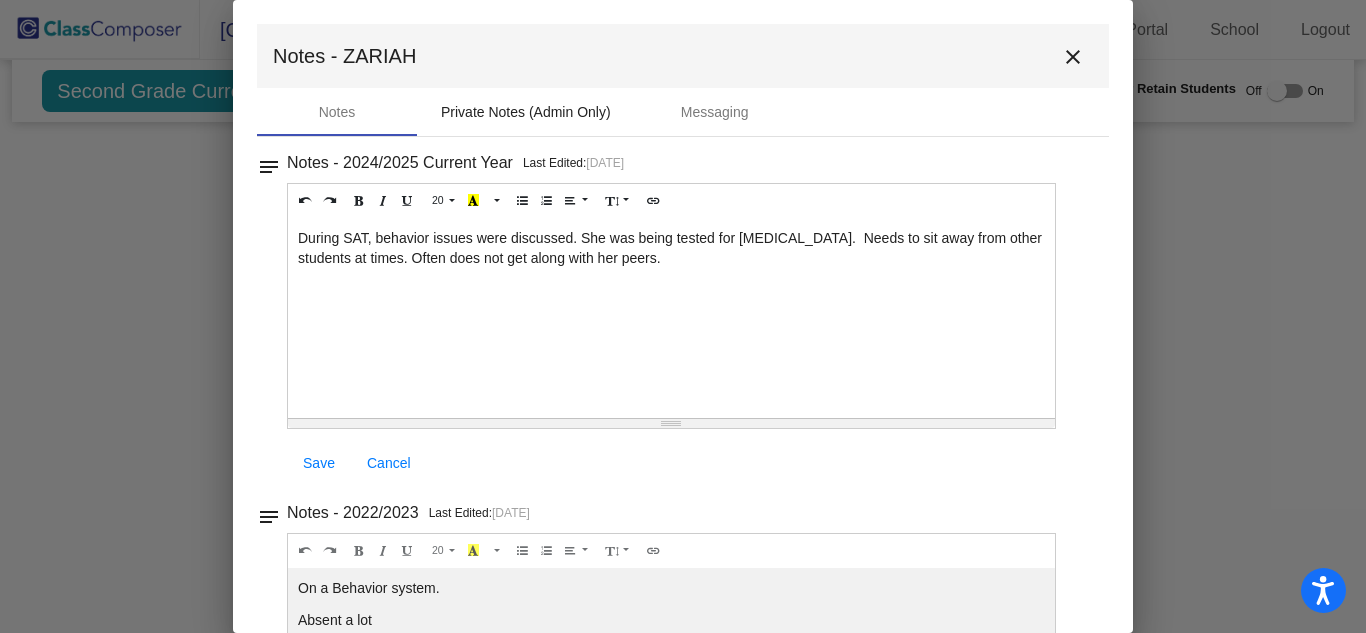 click on "Private Notes (Admin Only)" at bounding box center [526, 112] 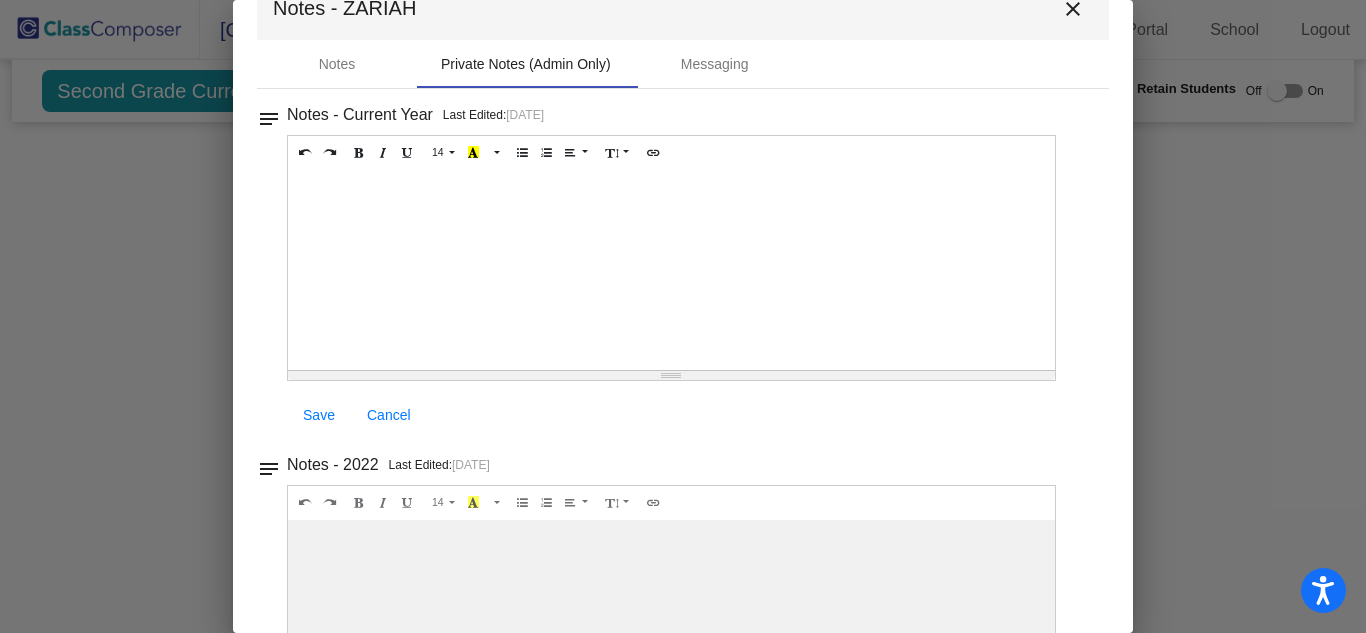 scroll, scrollTop: 49, scrollLeft: 0, axis: vertical 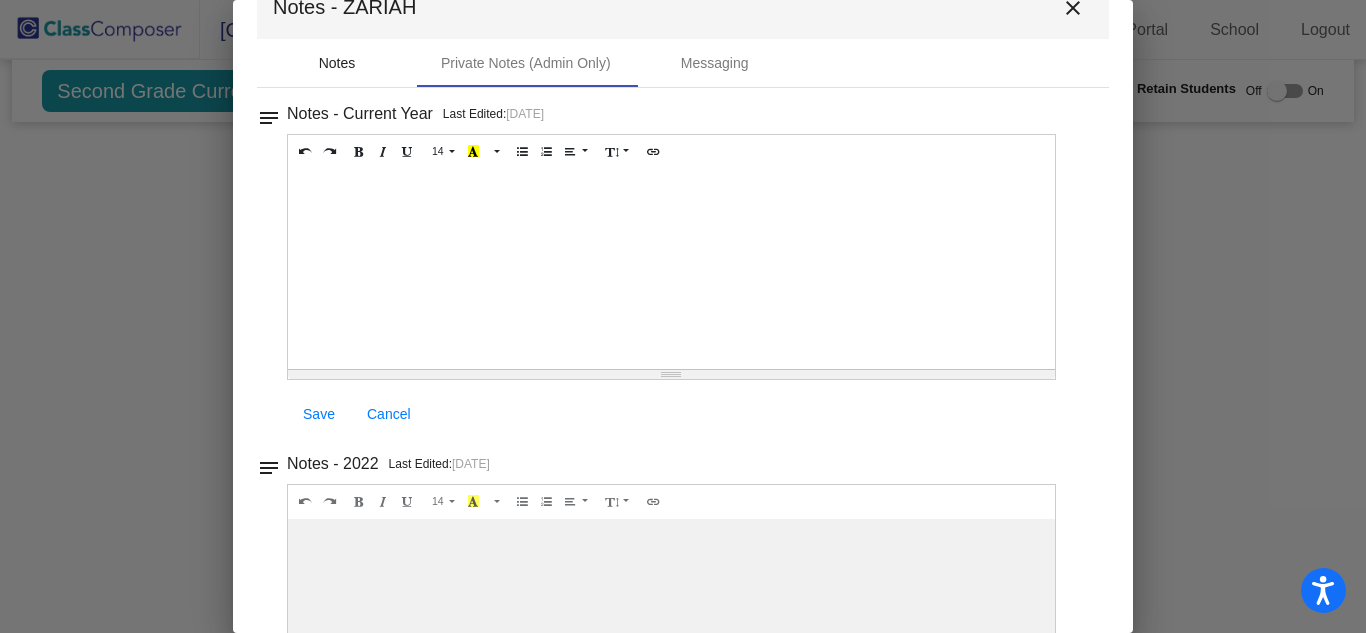 click on "Notes" at bounding box center (337, 63) 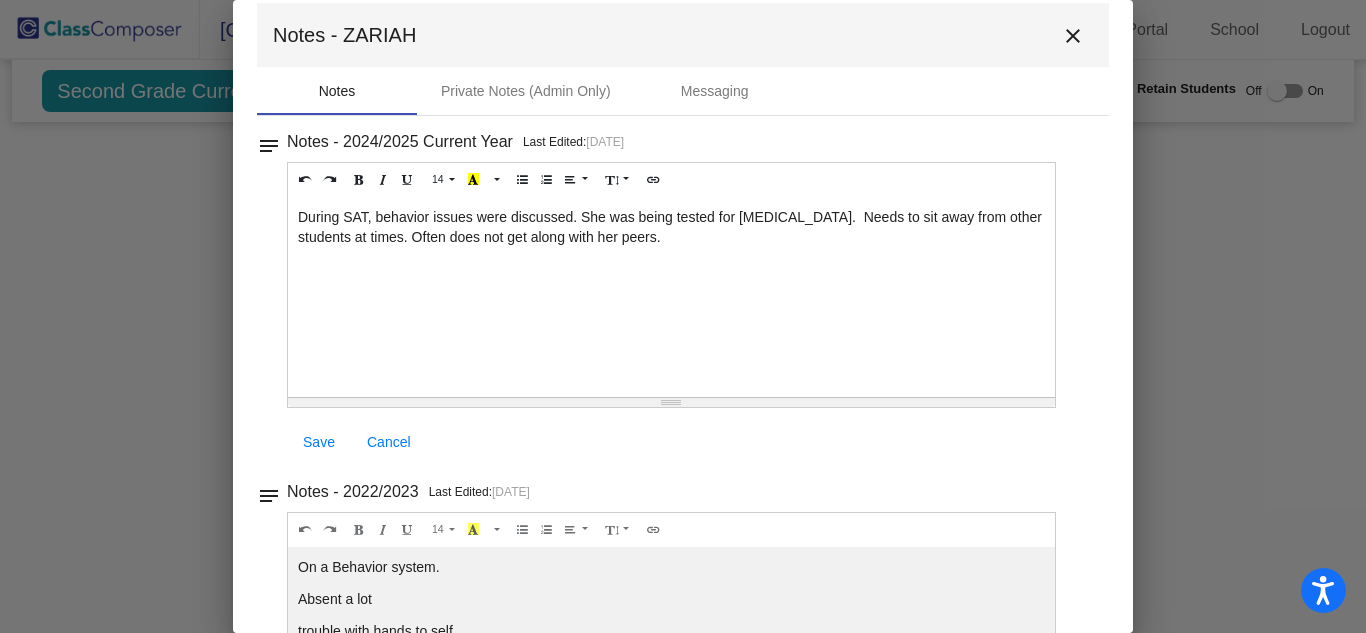 scroll, scrollTop: 22, scrollLeft: 0, axis: vertical 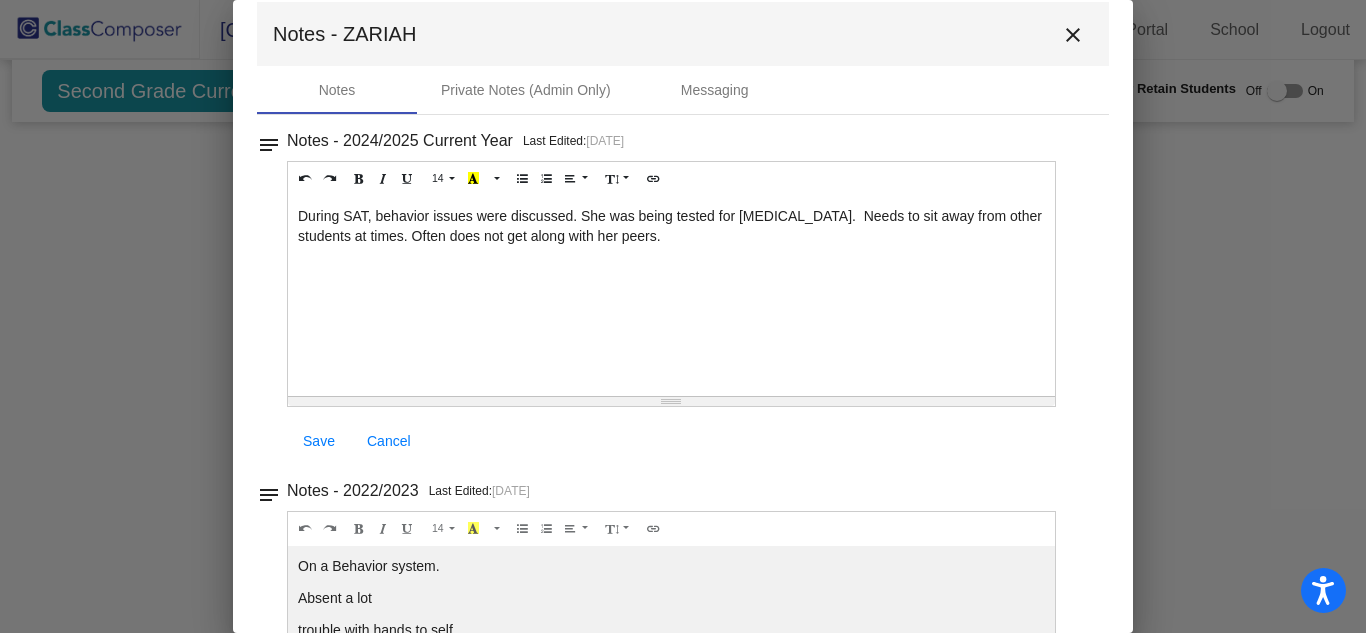 click on "close" at bounding box center [1073, 35] 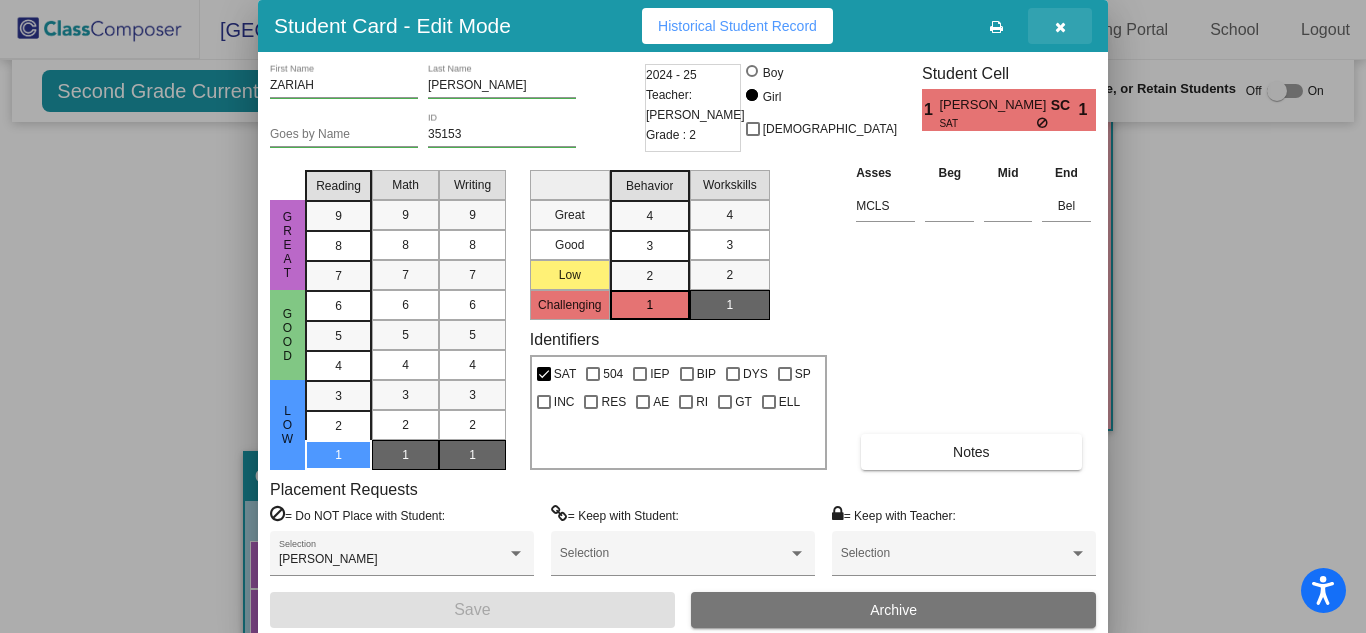 click at bounding box center [1060, 27] 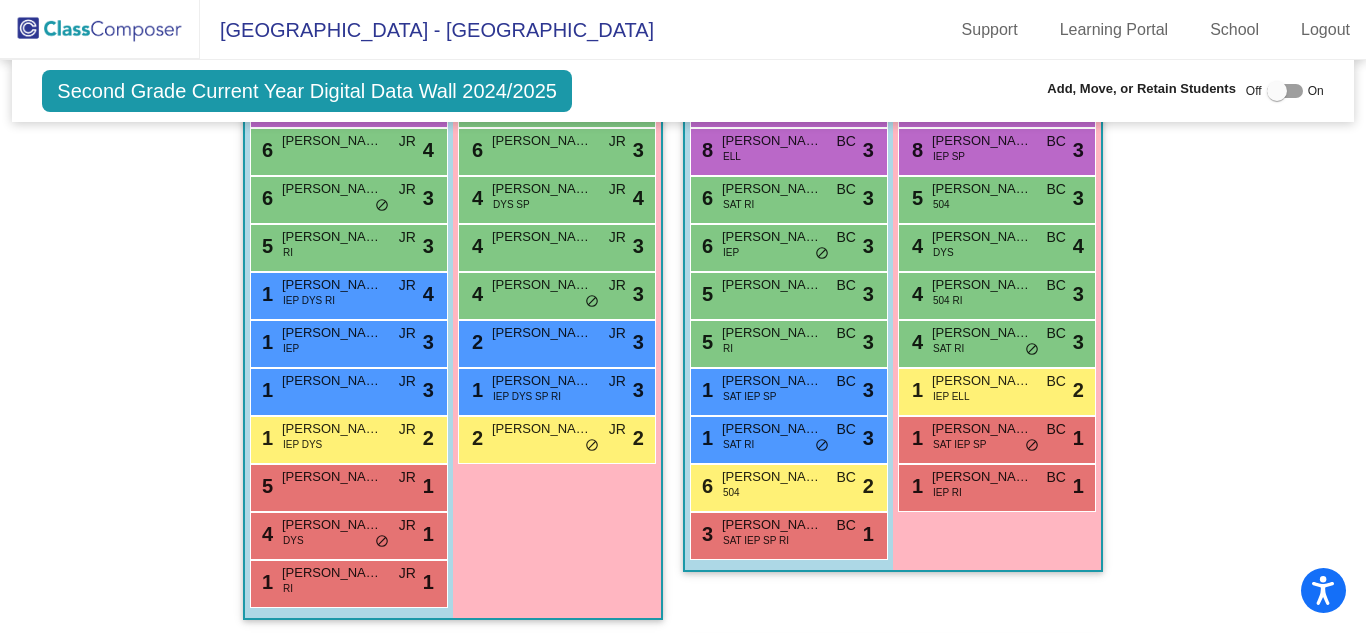 scroll, scrollTop: 1421, scrollLeft: 0, axis: vertical 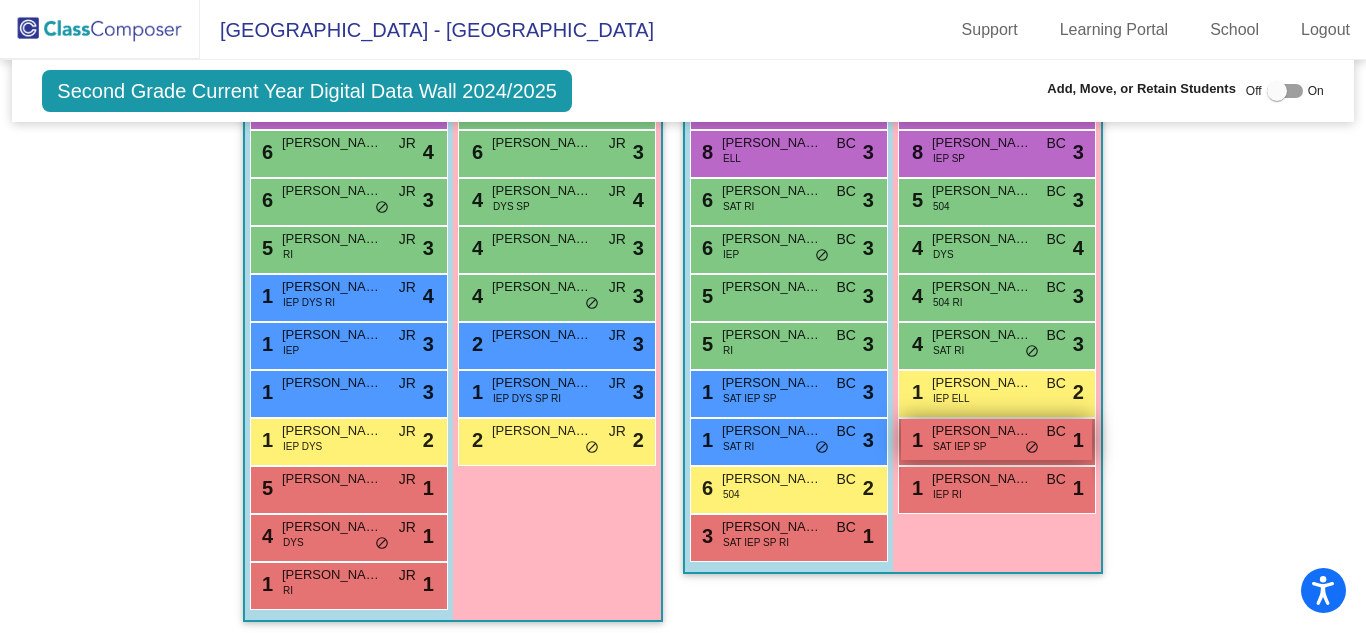 click on "1 [PERSON_NAME] SAT IEP SP BC lock do_not_disturb_alt 1" at bounding box center (996, 439) 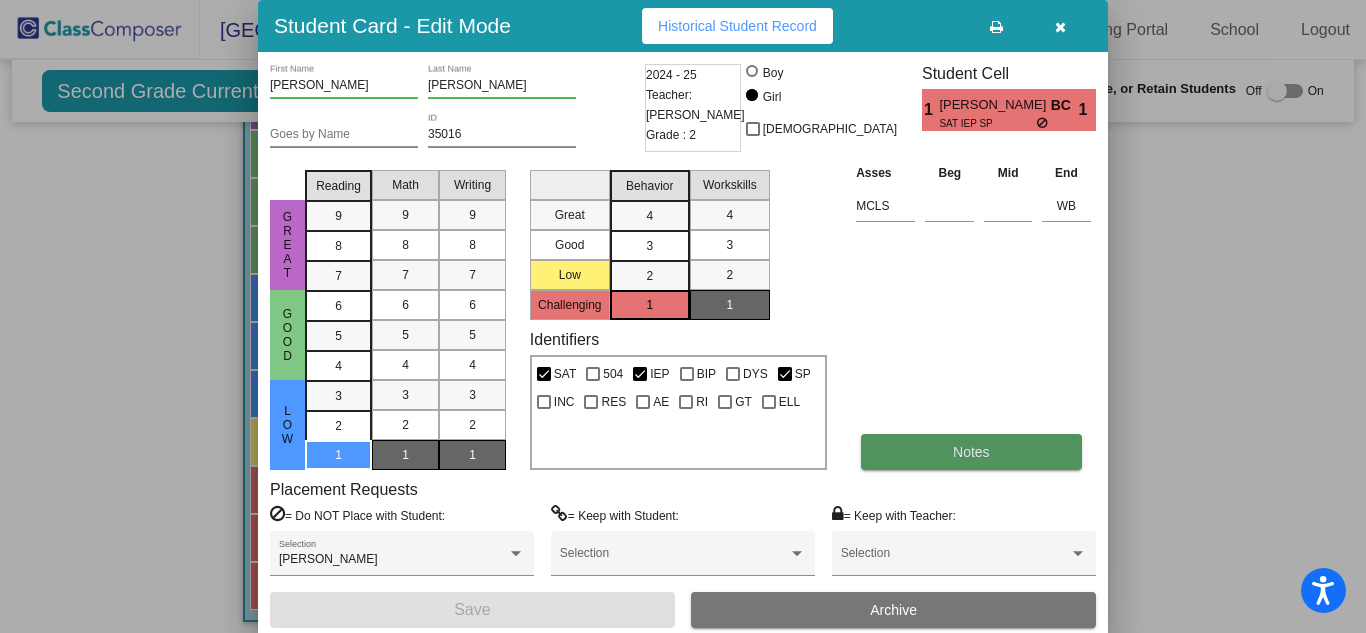 click on "Notes" at bounding box center [971, 452] 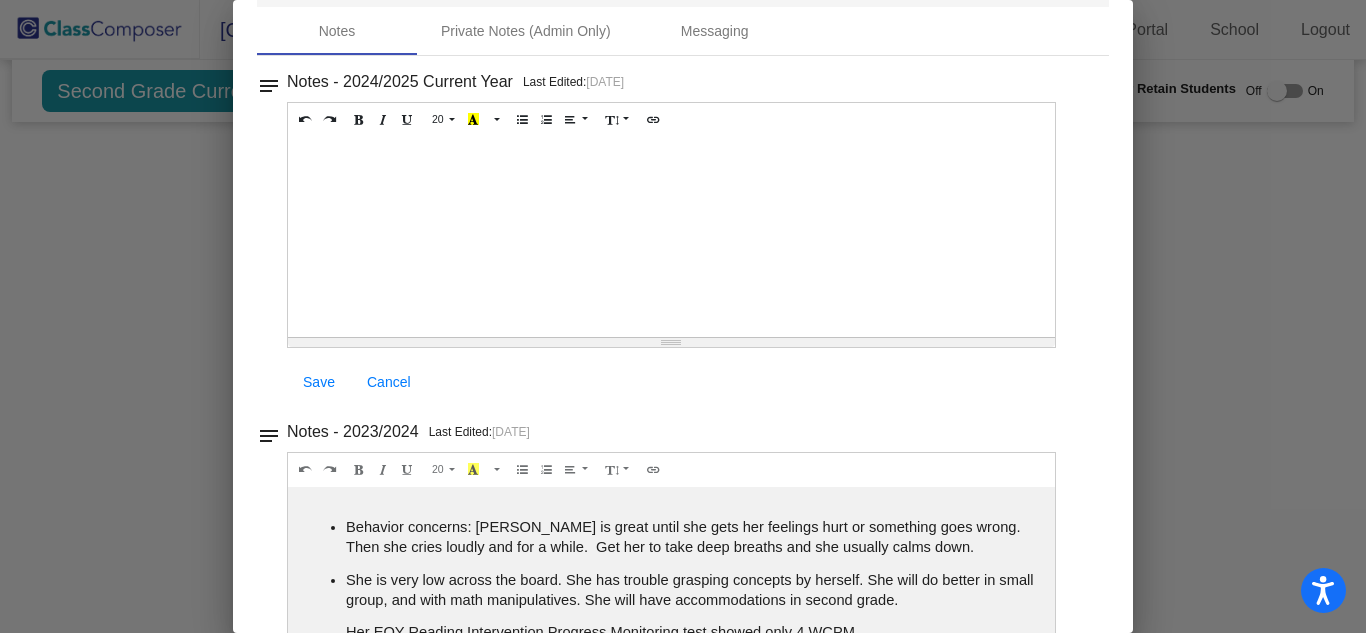 scroll, scrollTop: 0, scrollLeft: 0, axis: both 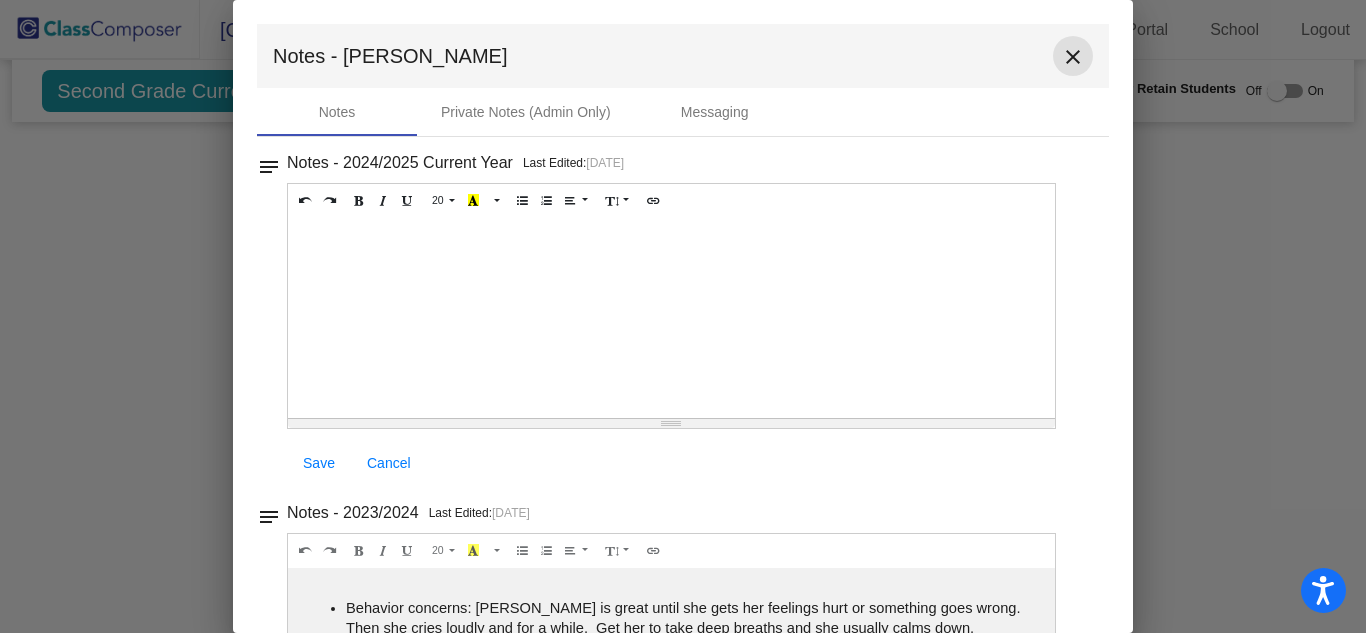 click on "close" at bounding box center [1073, 57] 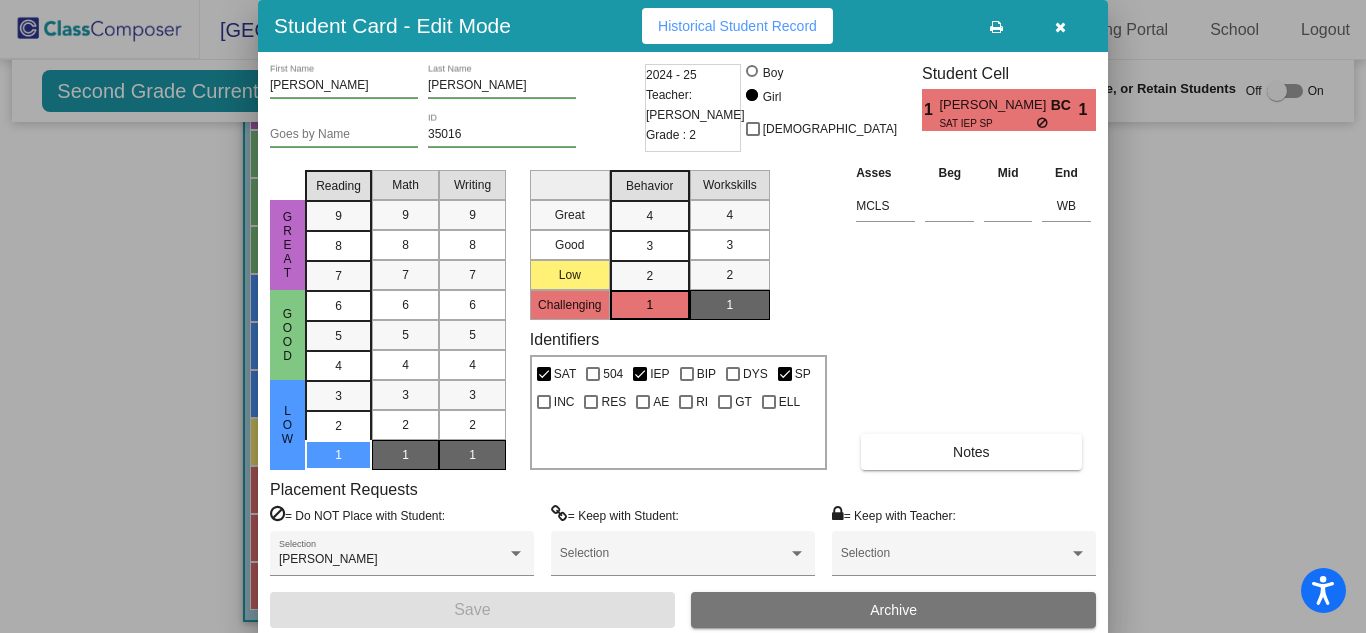 click at bounding box center [1060, 26] 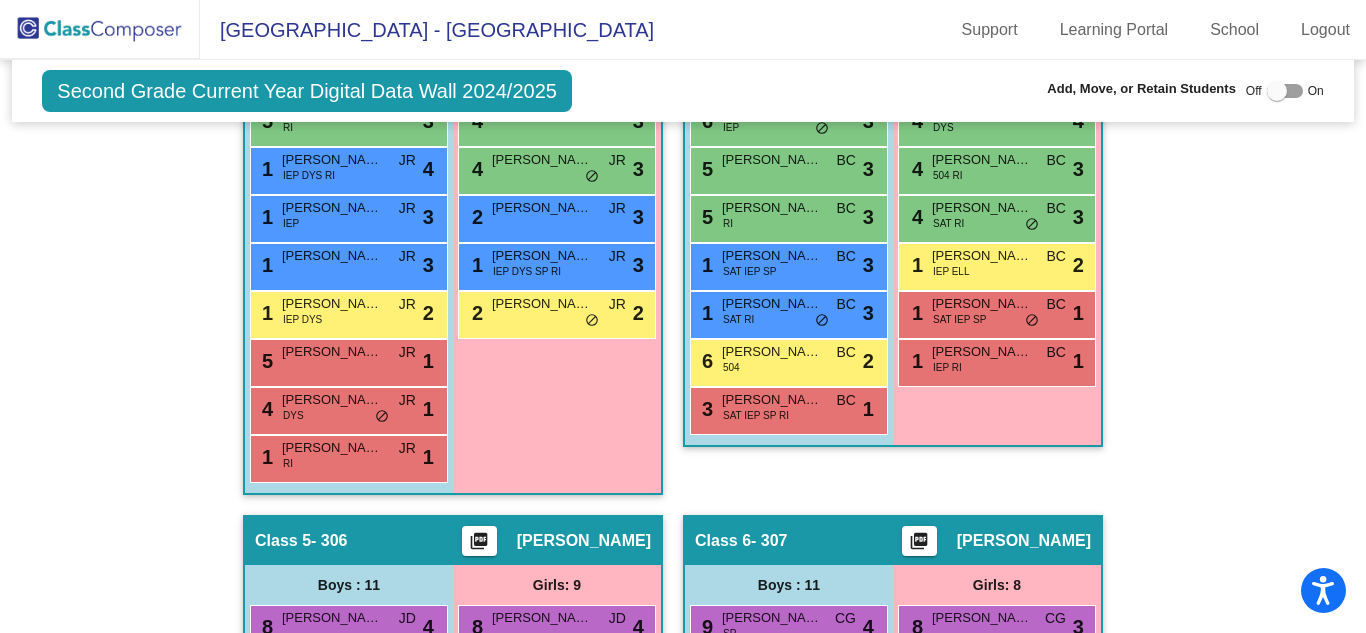 scroll, scrollTop: 1556, scrollLeft: 0, axis: vertical 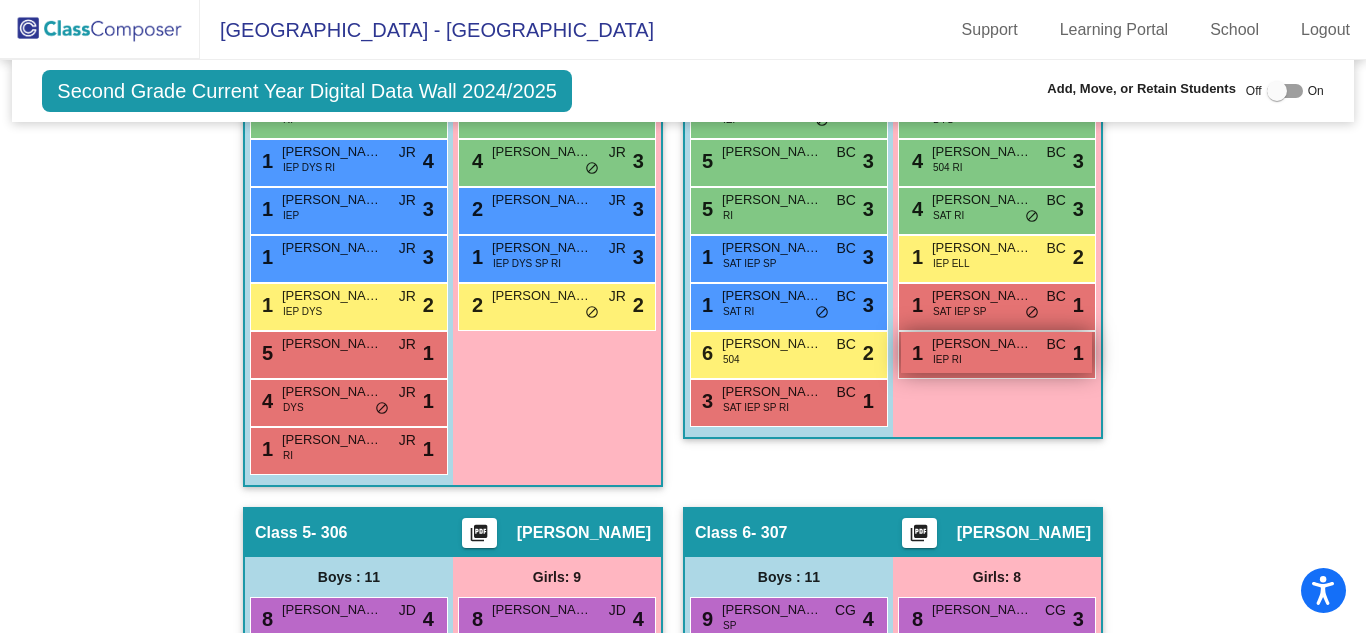 click on "1 [PERSON_NAME] IEP RI BC lock do_not_disturb_alt 1" at bounding box center (996, 352) 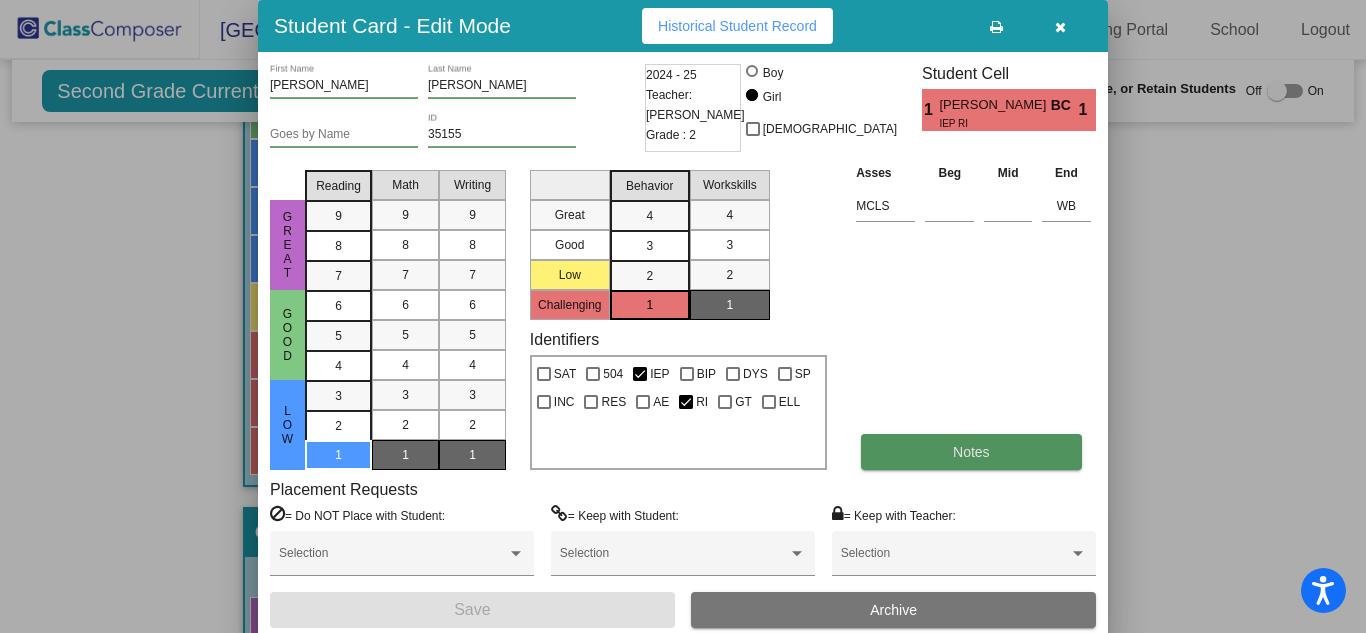 click on "Notes" at bounding box center [971, 452] 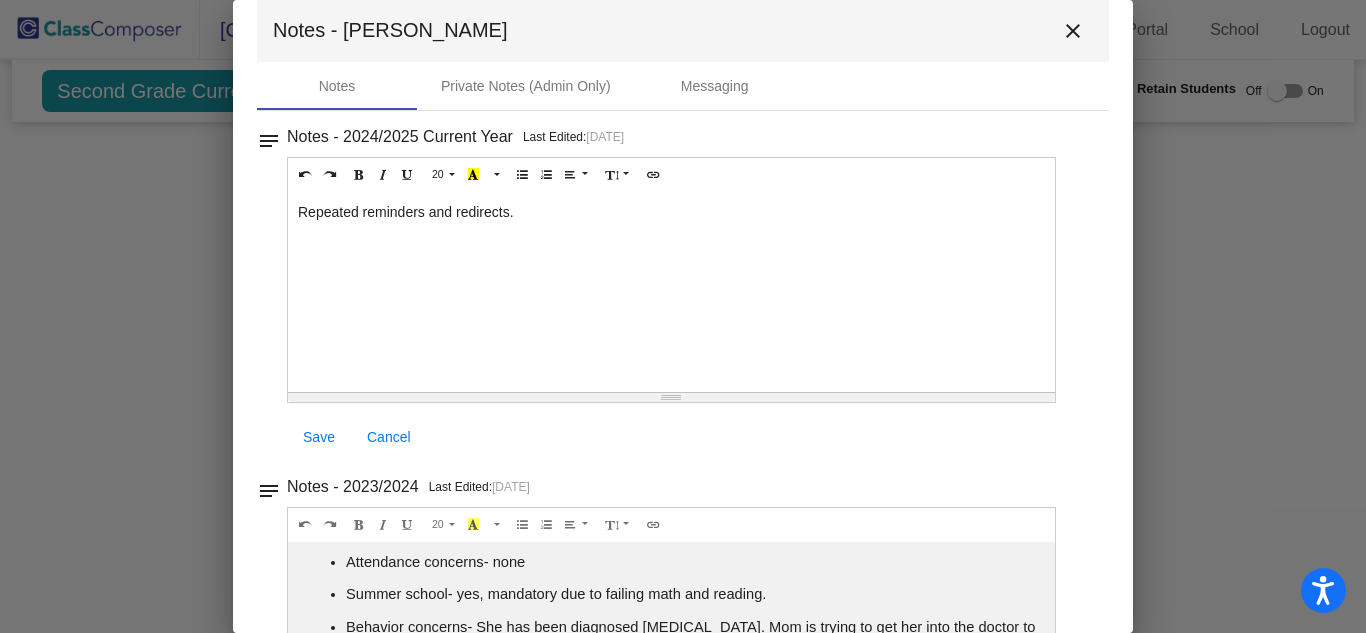 scroll, scrollTop: 0, scrollLeft: 0, axis: both 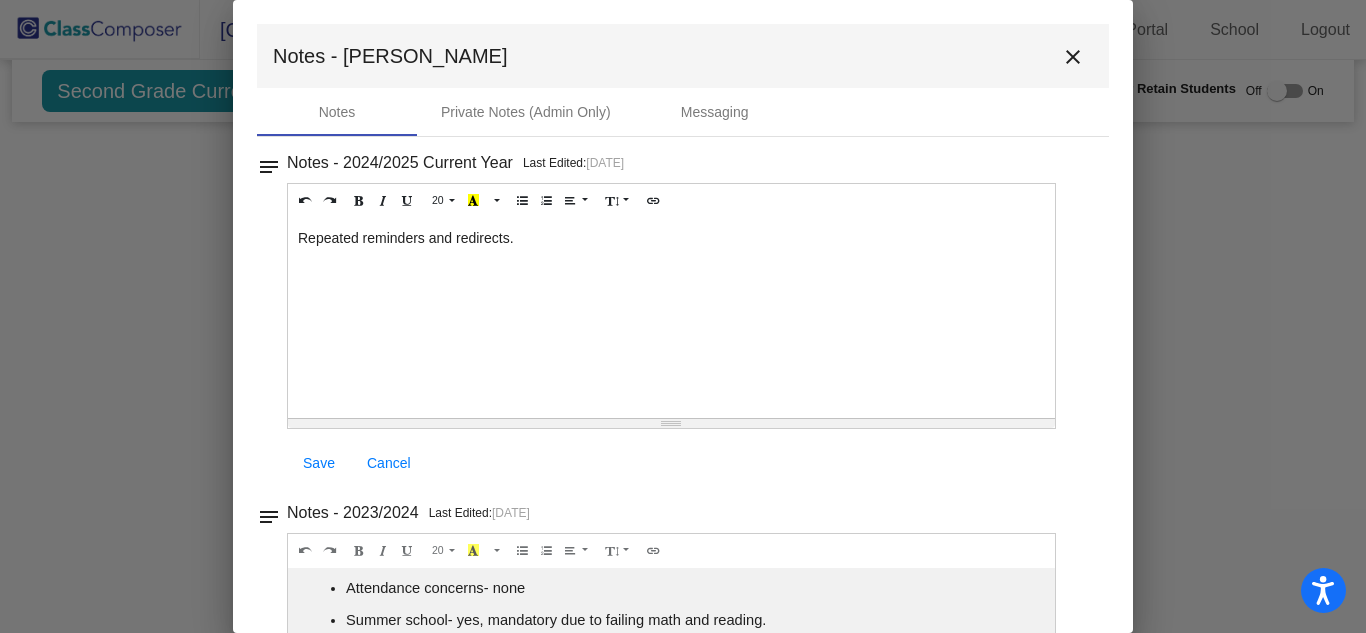 click on "Notes - [PERSON_NAME] close" at bounding box center (683, 56) 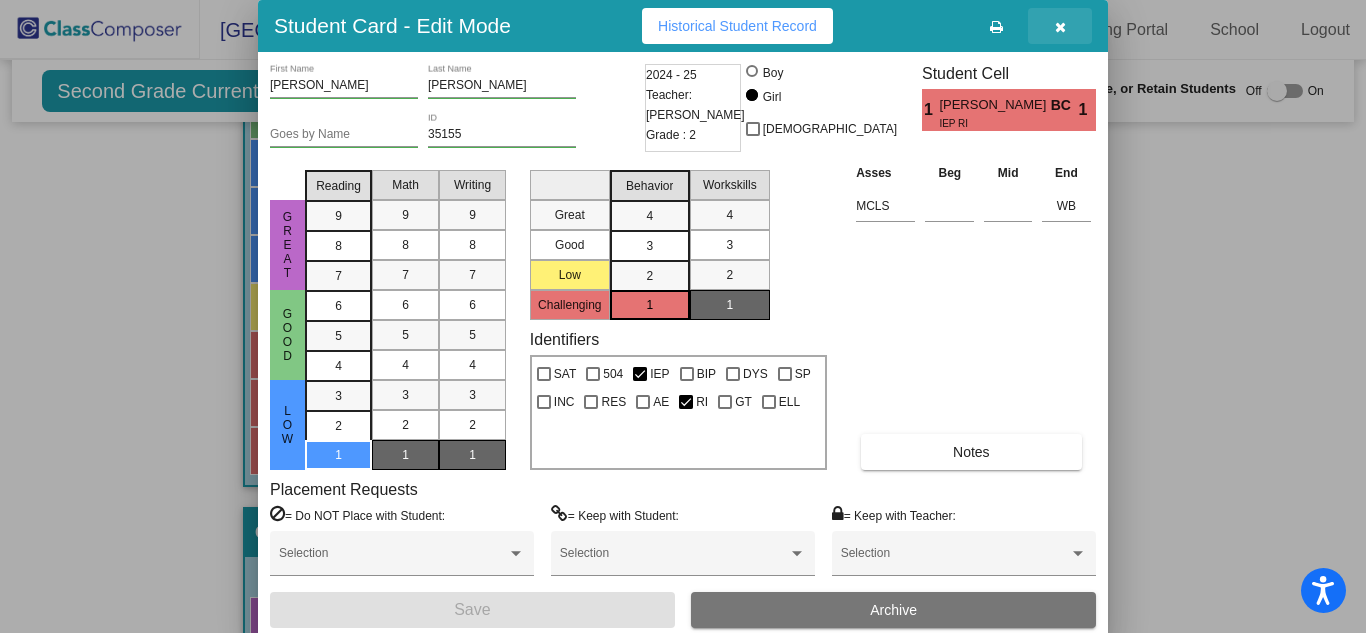 click at bounding box center (1060, 26) 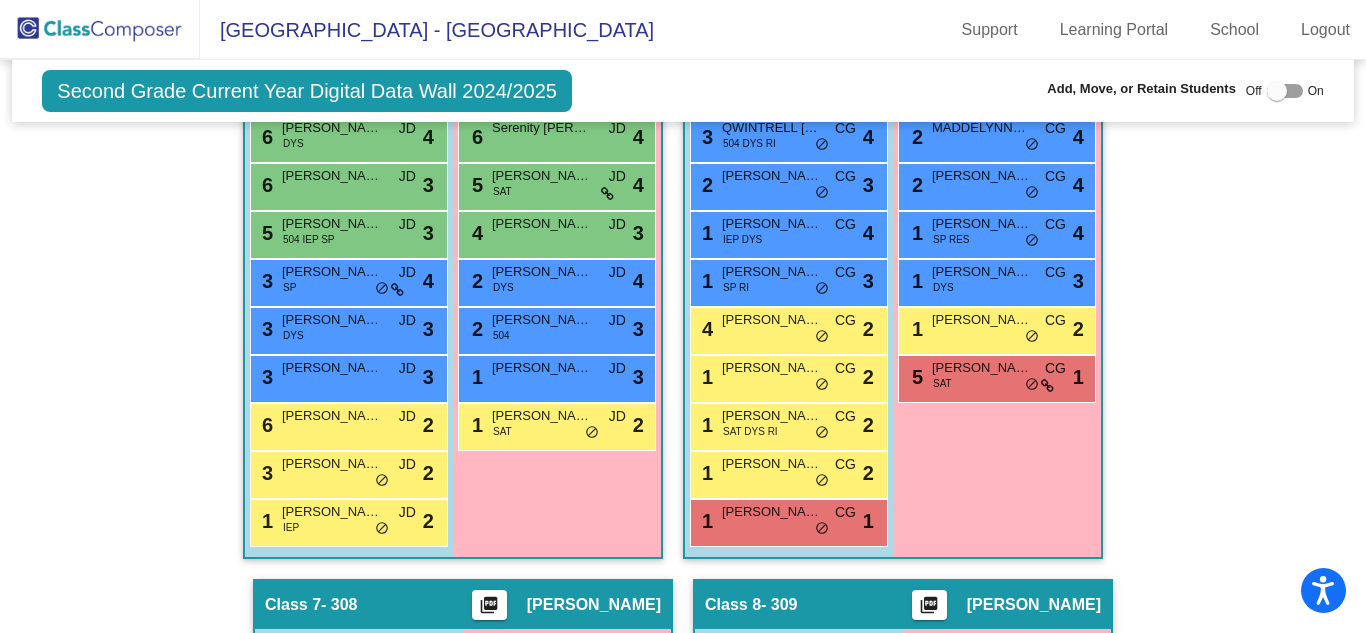 scroll, scrollTop: 2141, scrollLeft: 0, axis: vertical 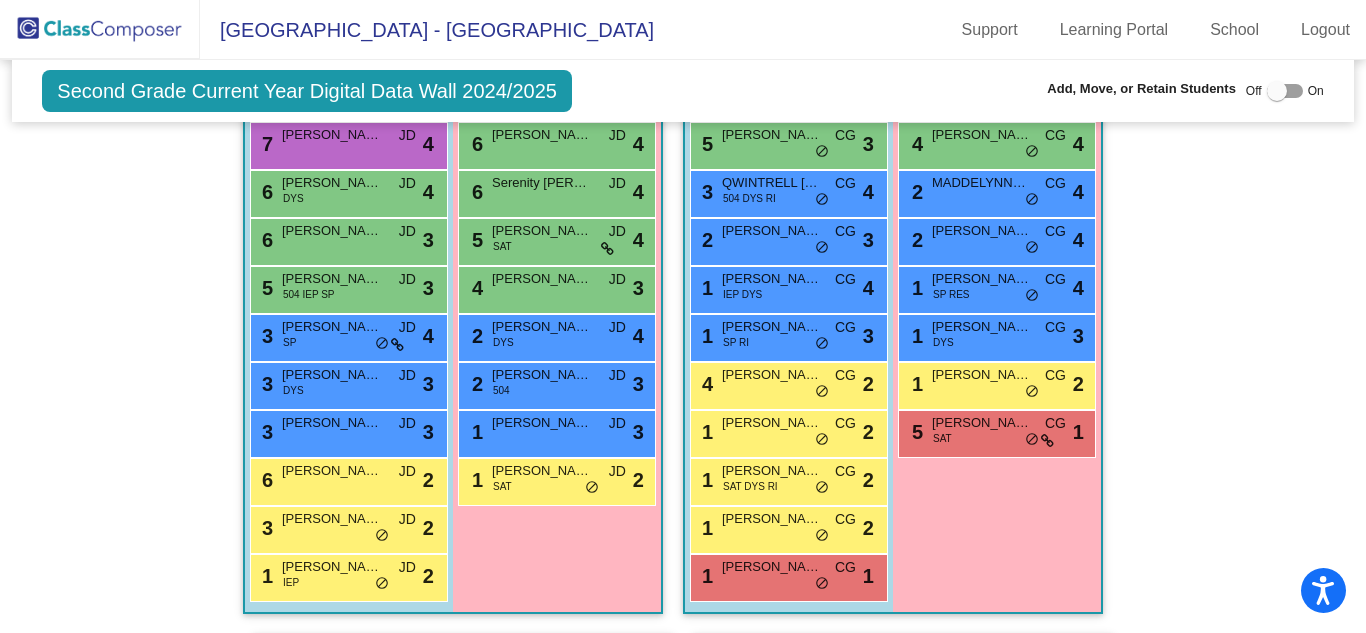click on "Hallway   - Hallway Class  picture_as_pdf  Add Student  First Name Last Name Student Id  (Recommended)   Boy   Girl   [DEMOGRAPHIC_DATA] Add Close  Boys : 8  [PERSON_NAME] RI SP lock do_not_disturb_alt [PERSON_NAME] lock do_not_disturb_alt [PERSON_NAME] SP lock do_not_disturb_alt [PERSON_NAME] lock do_not_disturb_alt [PERSON_NAME]  lock do_not_disturb_alt [PERSON_NAME] lock do_not_disturb_alt [PERSON_NAME] lock do_not_disturb_alt [PERSON_NAME] lock do_not_disturb_alt Girls: 7 [PERSON_NAME] IEP lock do_not_disturb_alt [PERSON_NAME] 504 GT lock do_not_disturb_alt [PERSON_NAME] lock do_not_disturb_alt [PERSON_NAME] lock do_not_disturb_alt [PERSON_NAME] lock do_not_disturb_alt [PERSON_NAME] lock do_not_disturb_alt [PERSON_NAME] lock do_not_disturb_alt Class 1    picture_as_pdf [PERSON_NAME]  Add Student  First Name Last Name Student Id  (Recommended)   Boy   Girl   [DEMOGRAPHIC_DATA] Add Close  Boys : 1  [PERSON_NAME] [PERSON_NAME] lock do_not_disturb_alt Girls: 1 [PERSON_NAME] IEP AE HA lock Class 2" 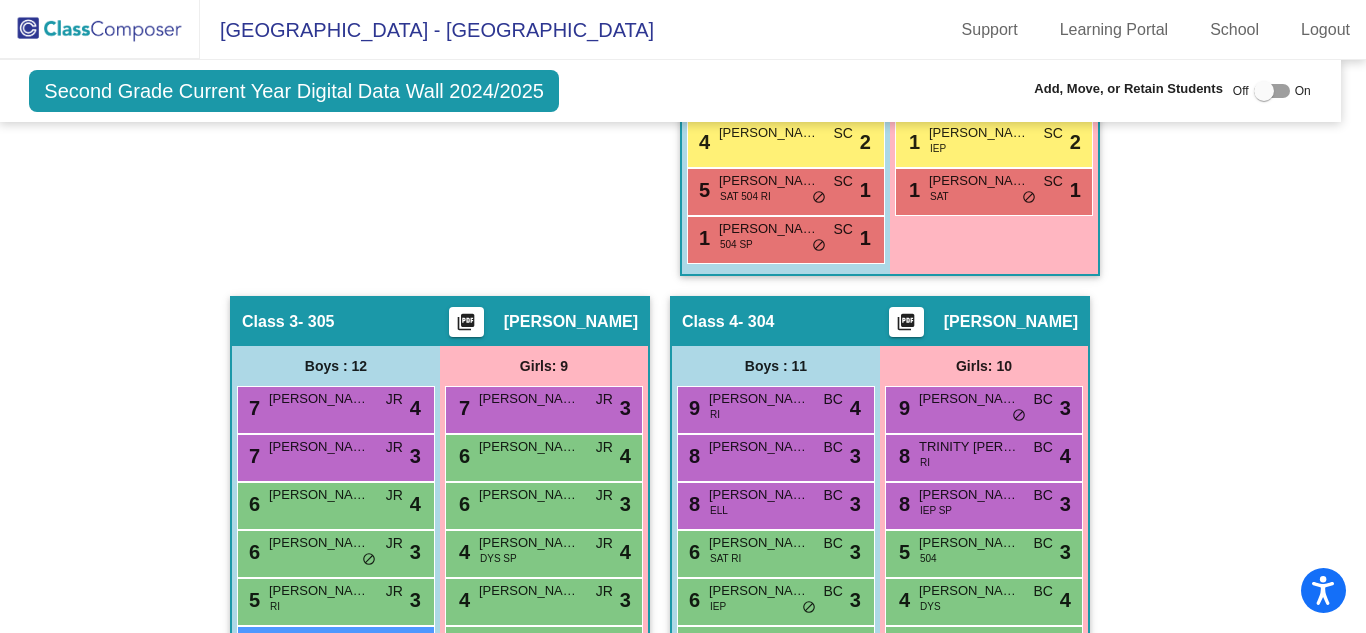 scroll, scrollTop: 1073, scrollLeft: 13, axis: both 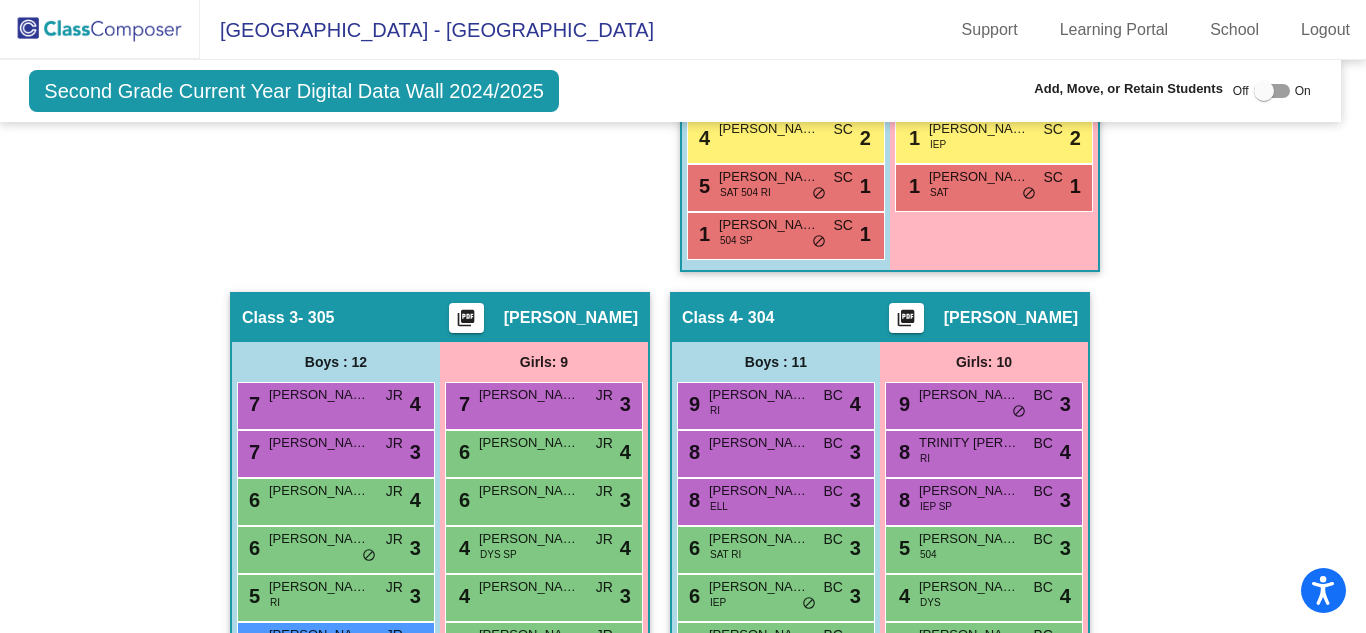 click on "Hallway   - Hallway Class  picture_as_pdf  Add Student  First Name Last Name Student Id  (Recommended)   Boy   Girl   [DEMOGRAPHIC_DATA] Add Close  Boys : 8  [PERSON_NAME] RI SP lock do_not_disturb_alt [PERSON_NAME] lock do_not_disturb_alt [PERSON_NAME] SP lock do_not_disturb_alt [PERSON_NAME] lock do_not_disturb_alt [PERSON_NAME]  lock do_not_disturb_alt [PERSON_NAME] lock do_not_disturb_alt [PERSON_NAME] lock do_not_disturb_alt [PERSON_NAME] lock do_not_disturb_alt Girls: 7 [PERSON_NAME] IEP lock do_not_disturb_alt [PERSON_NAME] 504 GT lock do_not_disturb_alt [PERSON_NAME] lock do_not_disturb_alt [PERSON_NAME] lock do_not_disturb_alt [PERSON_NAME] lock do_not_disturb_alt [PERSON_NAME] lock do_not_disturb_alt [PERSON_NAME] lock do_not_disturb_alt Class 1    picture_as_pdf [PERSON_NAME]  Add Student  First Name Last Name Student Id  (Recommended)   Boy   Girl   [DEMOGRAPHIC_DATA] Add Close  Boys : 1  [PERSON_NAME] [PERSON_NAME] lock do_not_disturb_alt Girls: 1 [PERSON_NAME] IEP AE HA lock Class 2" 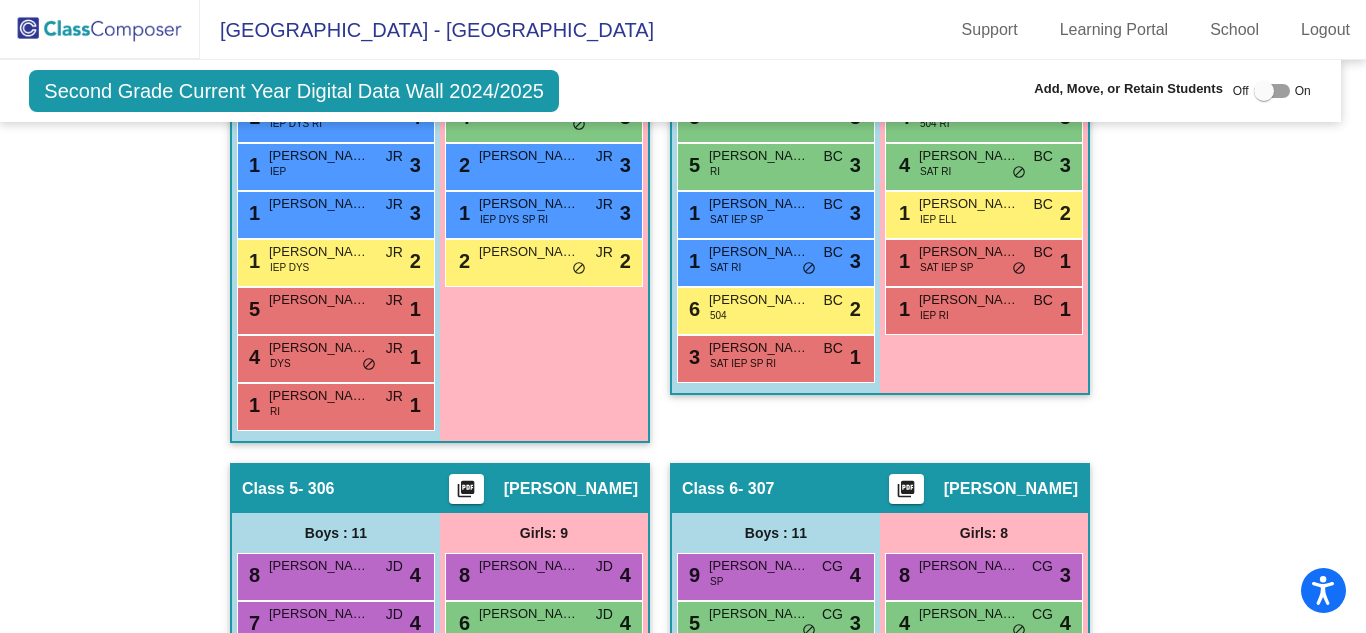 click on "Hallway   - Hallway Class  picture_as_pdf  Add Student  First Name Last Name Student Id  (Recommended)   Boy   Girl   [DEMOGRAPHIC_DATA] Add Close  Boys : 8  [PERSON_NAME] RI SP lock do_not_disturb_alt [PERSON_NAME] lock do_not_disturb_alt [PERSON_NAME] SP lock do_not_disturb_alt [PERSON_NAME] lock do_not_disturb_alt [PERSON_NAME]  lock do_not_disturb_alt [PERSON_NAME] lock do_not_disturb_alt [PERSON_NAME] lock do_not_disturb_alt [PERSON_NAME] lock do_not_disturb_alt Girls: 7 [PERSON_NAME] IEP lock do_not_disturb_alt [PERSON_NAME] 504 GT lock do_not_disturb_alt [PERSON_NAME] lock do_not_disturb_alt [PERSON_NAME] lock do_not_disturb_alt [PERSON_NAME] lock do_not_disturb_alt [PERSON_NAME] lock do_not_disturb_alt [PERSON_NAME] lock do_not_disturb_alt Class 1    picture_as_pdf [PERSON_NAME]  Add Student  First Name Last Name Student Id  (Recommended)   Boy   Girl   [DEMOGRAPHIC_DATA] Add Close  Boys : 1  [PERSON_NAME] [PERSON_NAME] lock do_not_disturb_alt Girls: 1 [PERSON_NAME] IEP AE HA lock Class 2" 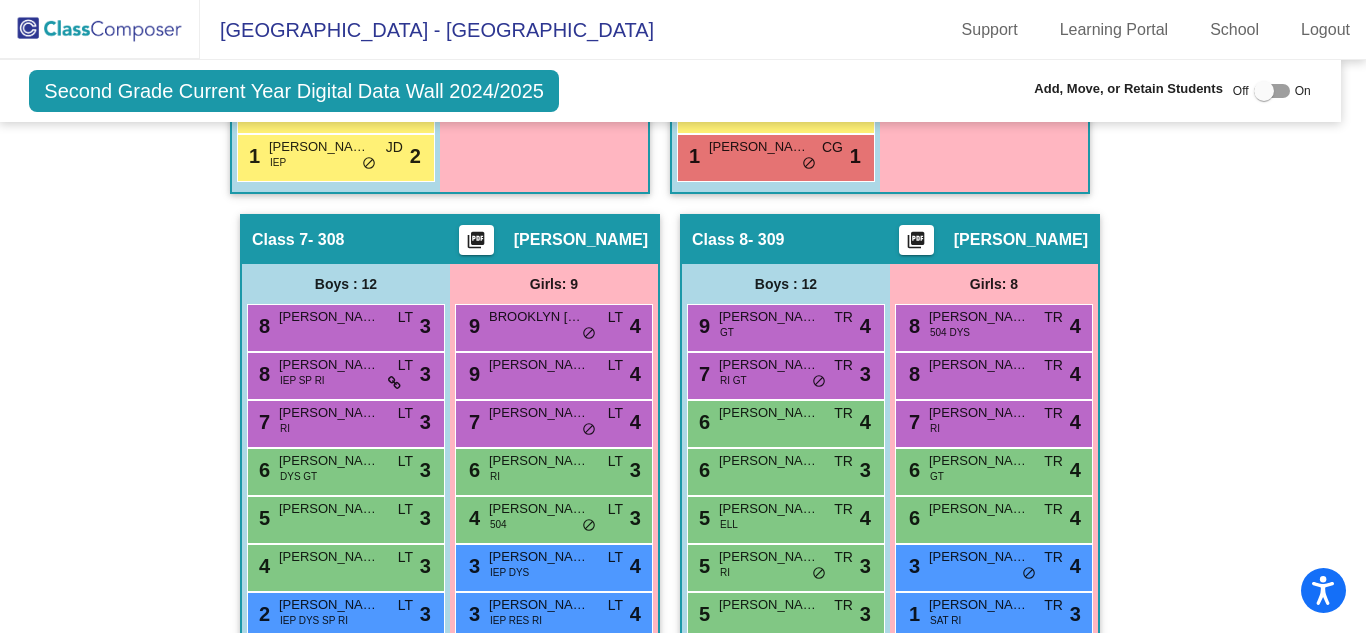 click on "Hallway   - Hallway Class  picture_as_pdf  Add Student  First Name Last Name Student Id  (Recommended)   Boy   Girl   [DEMOGRAPHIC_DATA] Add Close  Boys : 8  [PERSON_NAME] RI SP lock do_not_disturb_alt [PERSON_NAME] lock do_not_disturb_alt [PERSON_NAME] SP lock do_not_disturb_alt [PERSON_NAME] lock do_not_disturb_alt [PERSON_NAME]  lock do_not_disturb_alt [PERSON_NAME] lock do_not_disturb_alt [PERSON_NAME] lock do_not_disturb_alt [PERSON_NAME] lock do_not_disturb_alt Girls: 7 [PERSON_NAME] IEP lock do_not_disturb_alt [PERSON_NAME] 504 GT lock do_not_disturb_alt [PERSON_NAME] lock do_not_disturb_alt [PERSON_NAME] lock do_not_disturb_alt [PERSON_NAME] lock do_not_disturb_alt [PERSON_NAME] lock do_not_disturb_alt [PERSON_NAME] lock do_not_disturb_alt Class 1    picture_as_pdf [PERSON_NAME]  Add Student  First Name Last Name Student Id  (Recommended)   Boy   Girl   [DEMOGRAPHIC_DATA] Add Close  Boys : 1  [PERSON_NAME] [PERSON_NAME] lock do_not_disturb_alt Girls: 1 [PERSON_NAME] IEP AE HA lock Class 2" 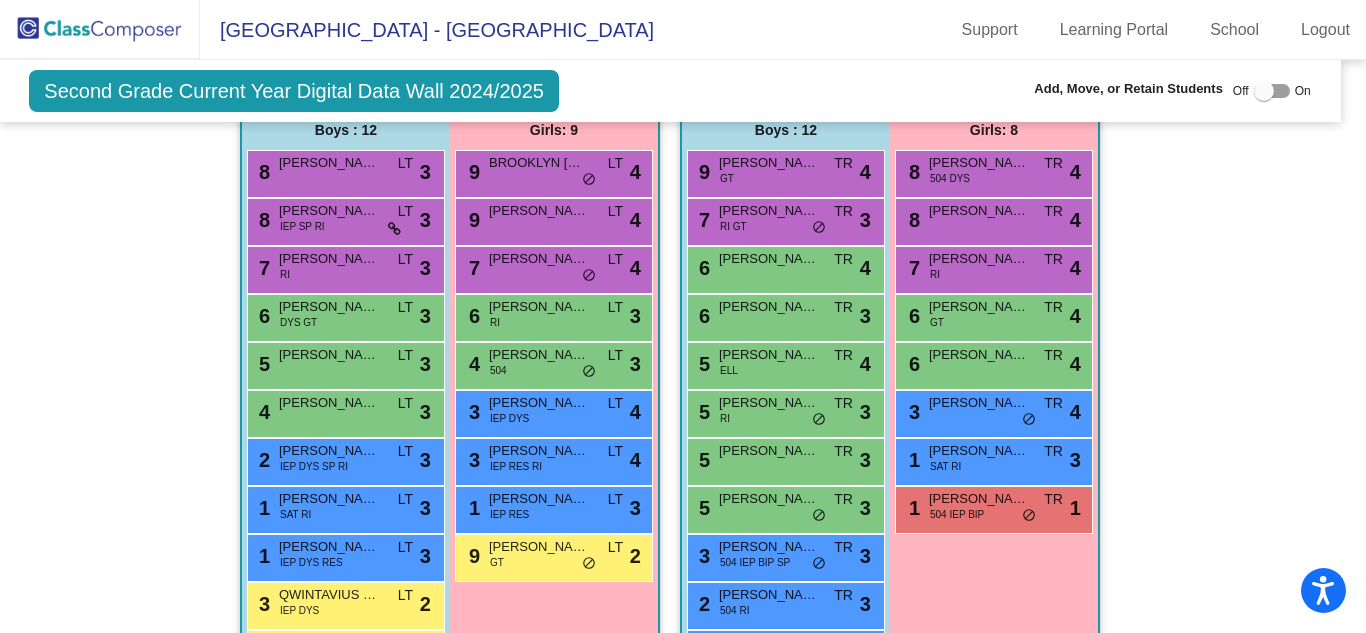 scroll, scrollTop: 2788, scrollLeft: 13, axis: both 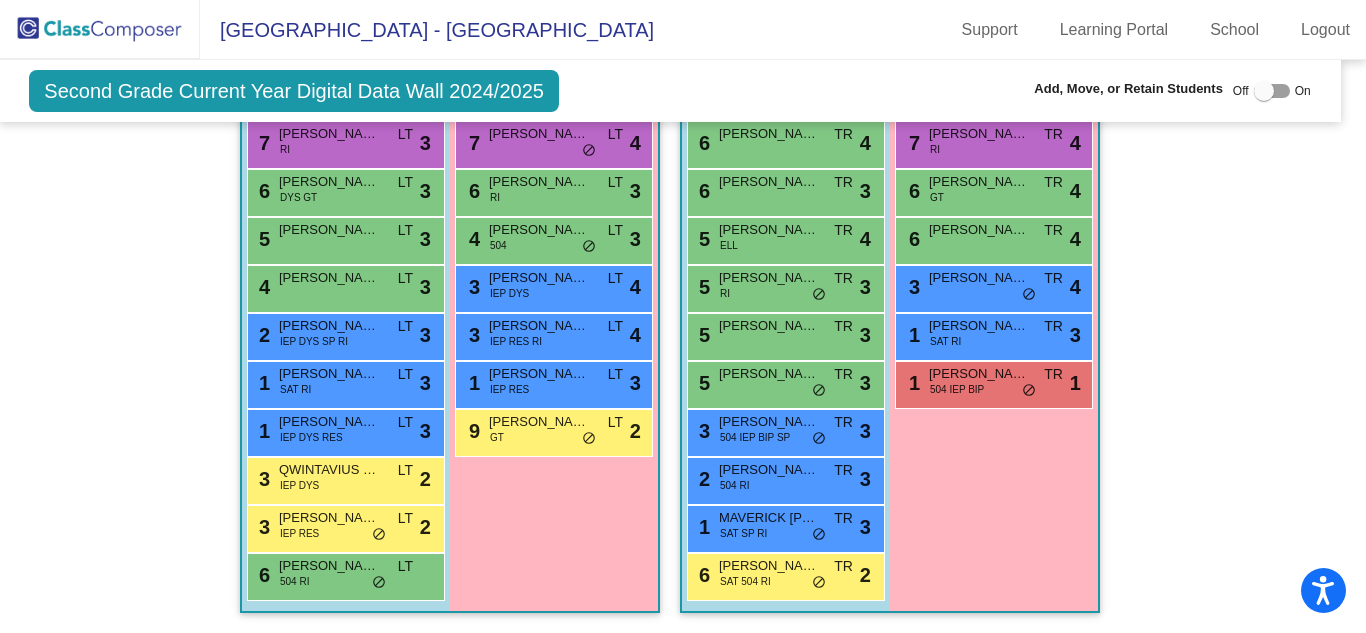 click on "Hallway   - Hallway Class  picture_as_pdf  Add Student  First Name Last Name Student Id  (Recommended)   Boy   Girl   [DEMOGRAPHIC_DATA] Add Close  Boys : 8  [PERSON_NAME] RI SP lock do_not_disturb_alt [PERSON_NAME] lock do_not_disturb_alt [PERSON_NAME] SP lock do_not_disturb_alt [PERSON_NAME] lock do_not_disturb_alt [PERSON_NAME]  lock do_not_disturb_alt [PERSON_NAME] lock do_not_disturb_alt [PERSON_NAME] lock do_not_disturb_alt [PERSON_NAME] lock do_not_disturb_alt Girls: 7 [PERSON_NAME] IEP lock do_not_disturb_alt [PERSON_NAME] 504 GT lock do_not_disturb_alt [PERSON_NAME] lock do_not_disturb_alt [PERSON_NAME] lock do_not_disturb_alt [PERSON_NAME] lock do_not_disturb_alt [PERSON_NAME] lock do_not_disturb_alt [PERSON_NAME] lock do_not_disturb_alt Class 1    picture_as_pdf [PERSON_NAME]  Add Student  First Name Last Name Student Id  (Recommended)   Boy   Girl   [DEMOGRAPHIC_DATA] Add Close  Boys : 1  [PERSON_NAME] [PERSON_NAME] lock do_not_disturb_alt Girls: 1 [PERSON_NAME] IEP AE HA lock Class 2" 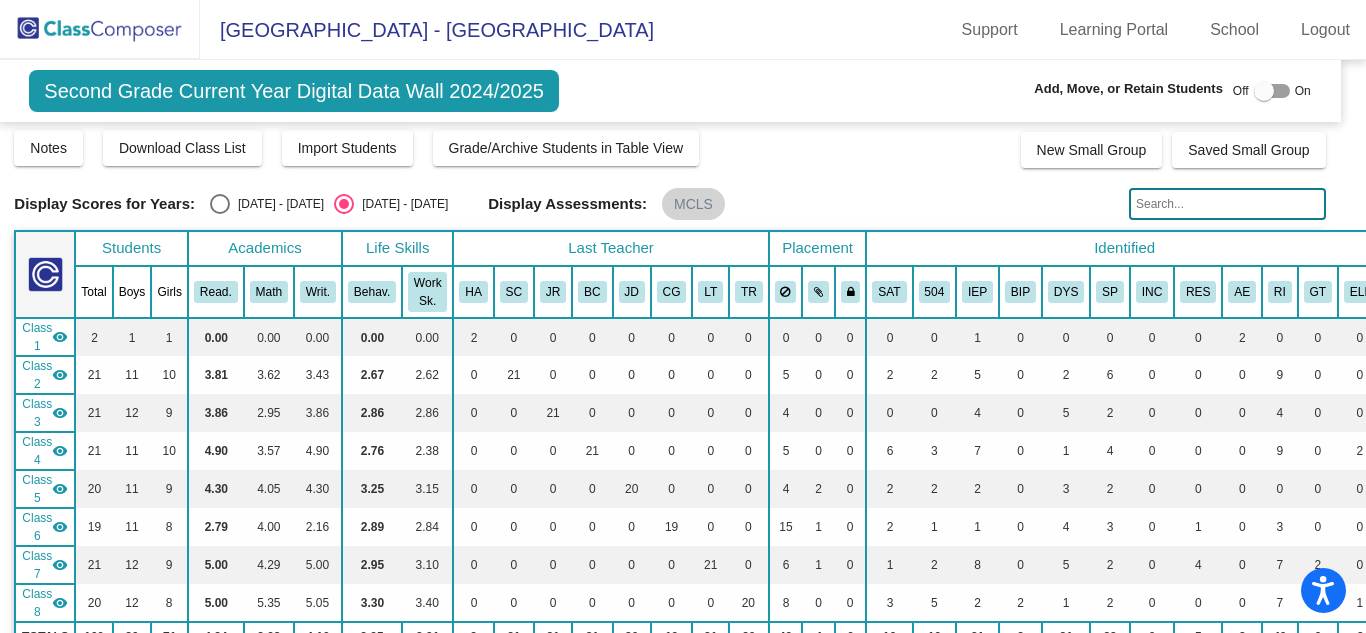 scroll, scrollTop: 8, scrollLeft: 13, axis: both 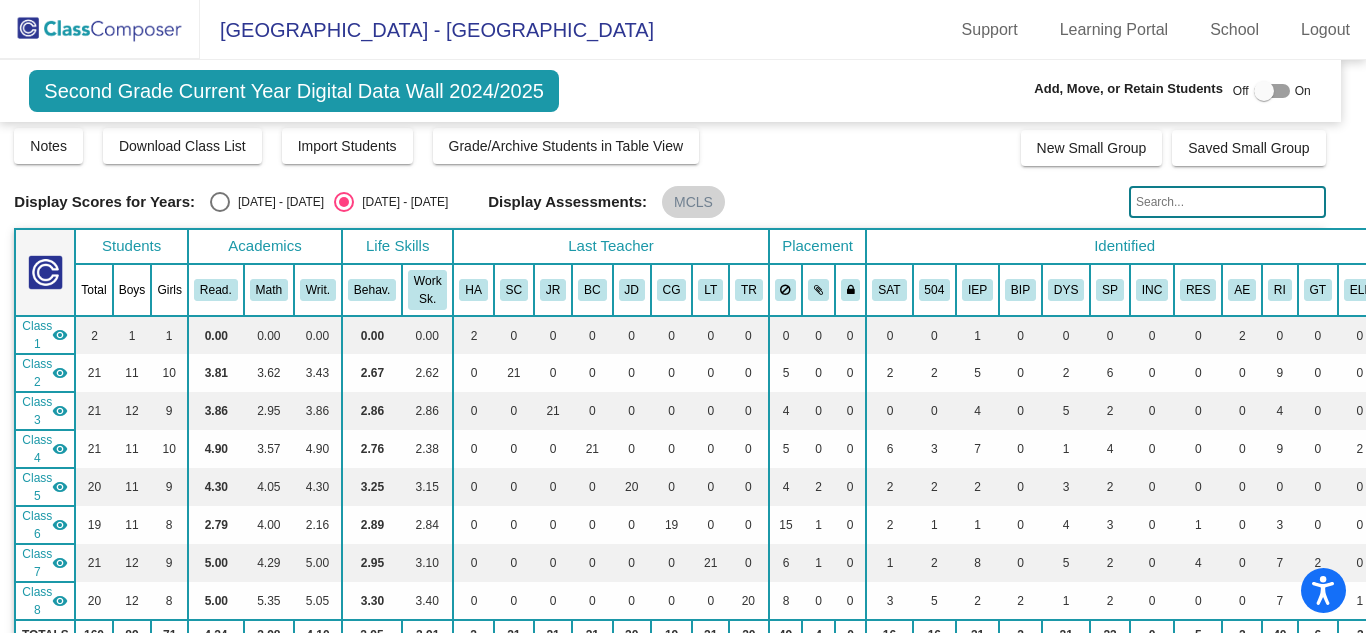 click 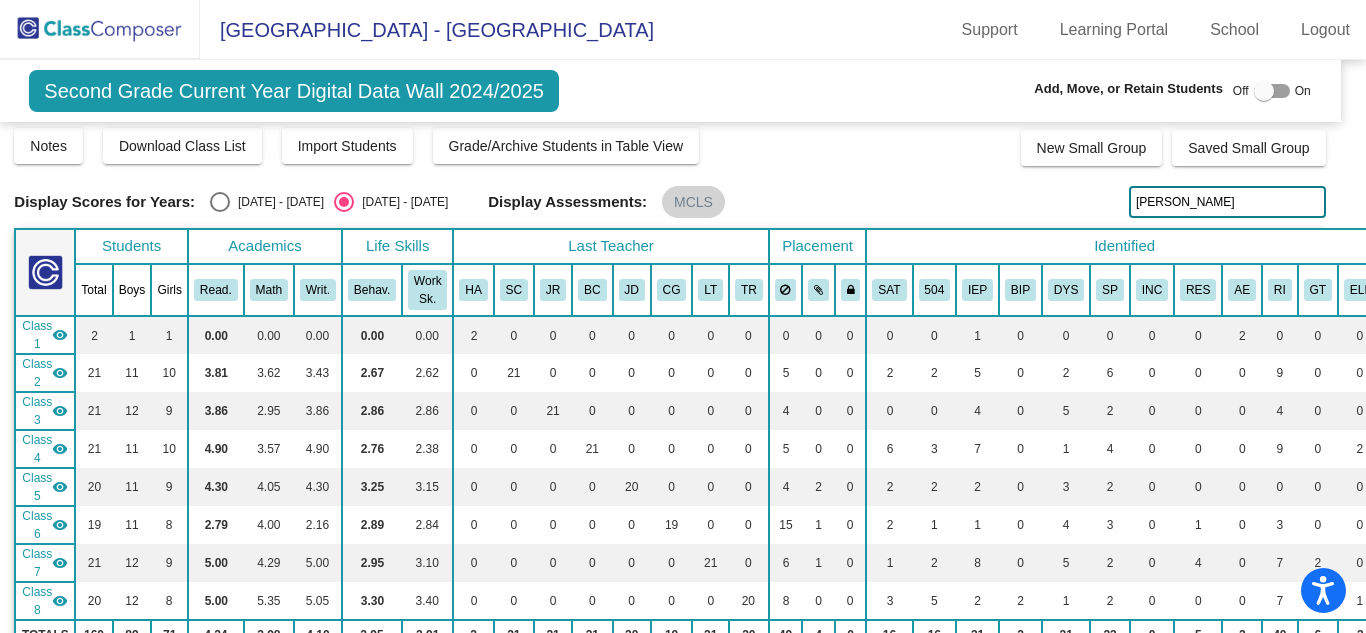 type on "[PERSON_NAME]" 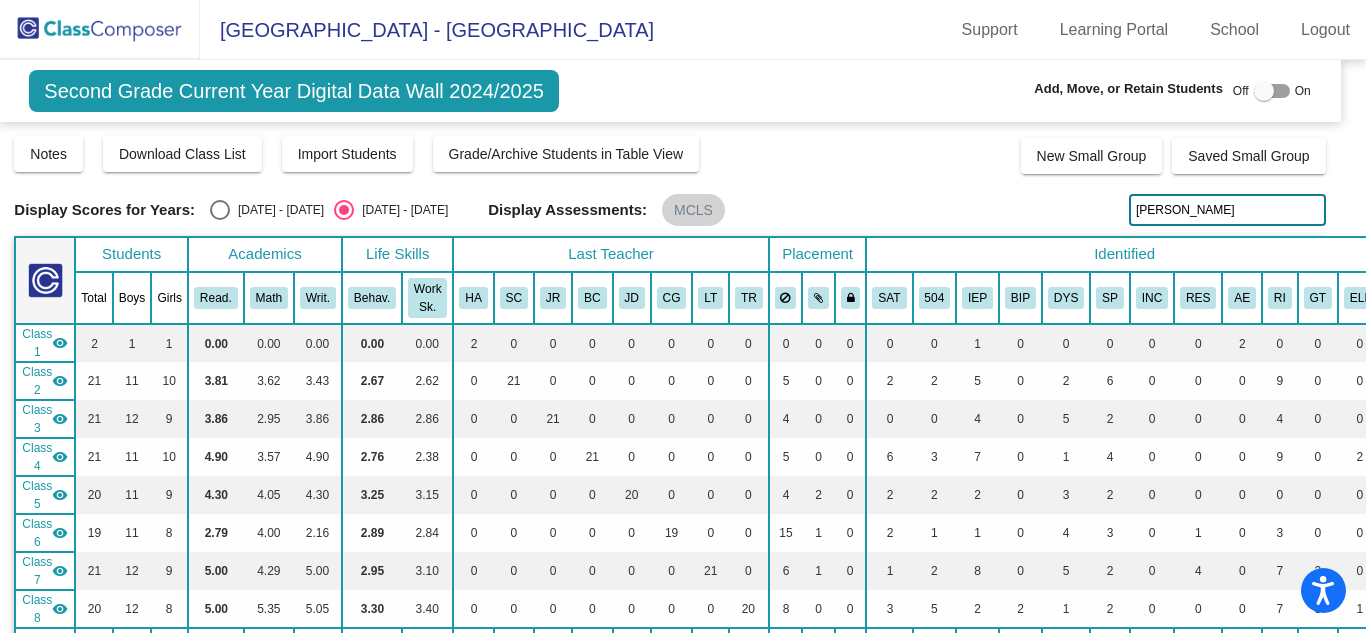 scroll, scrollTop: 1, scrollLeft: 13, axis: both 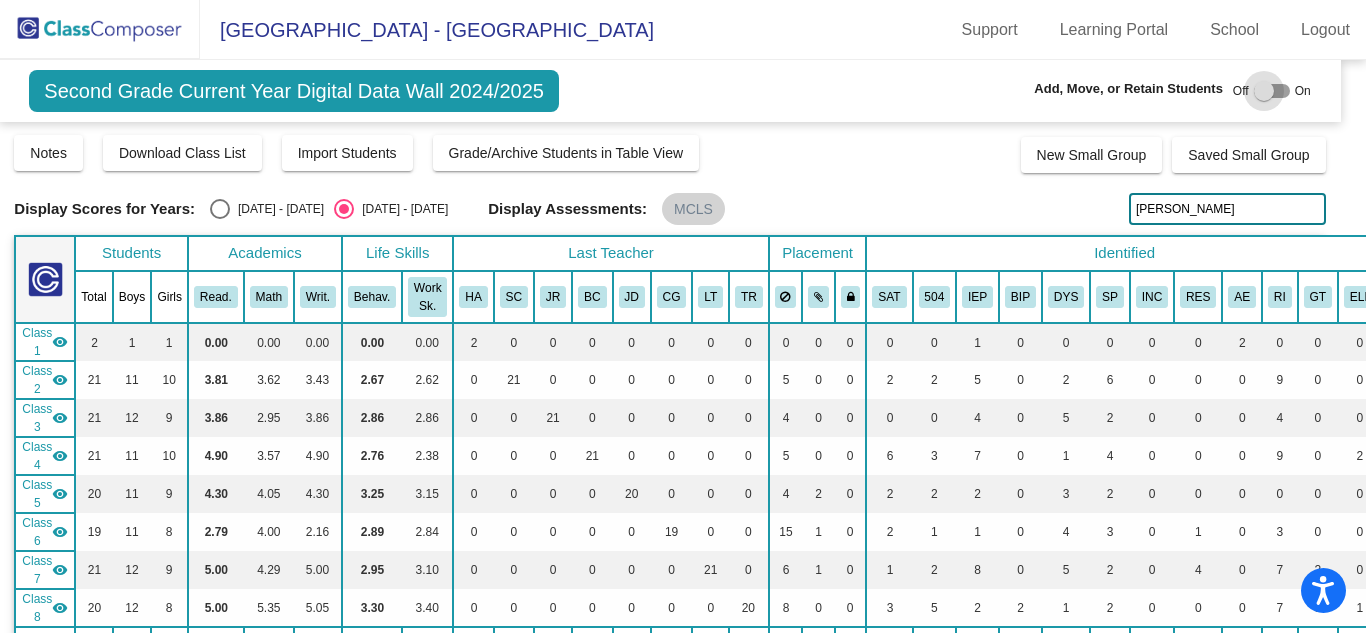 click at bounding box center [1264, 91] 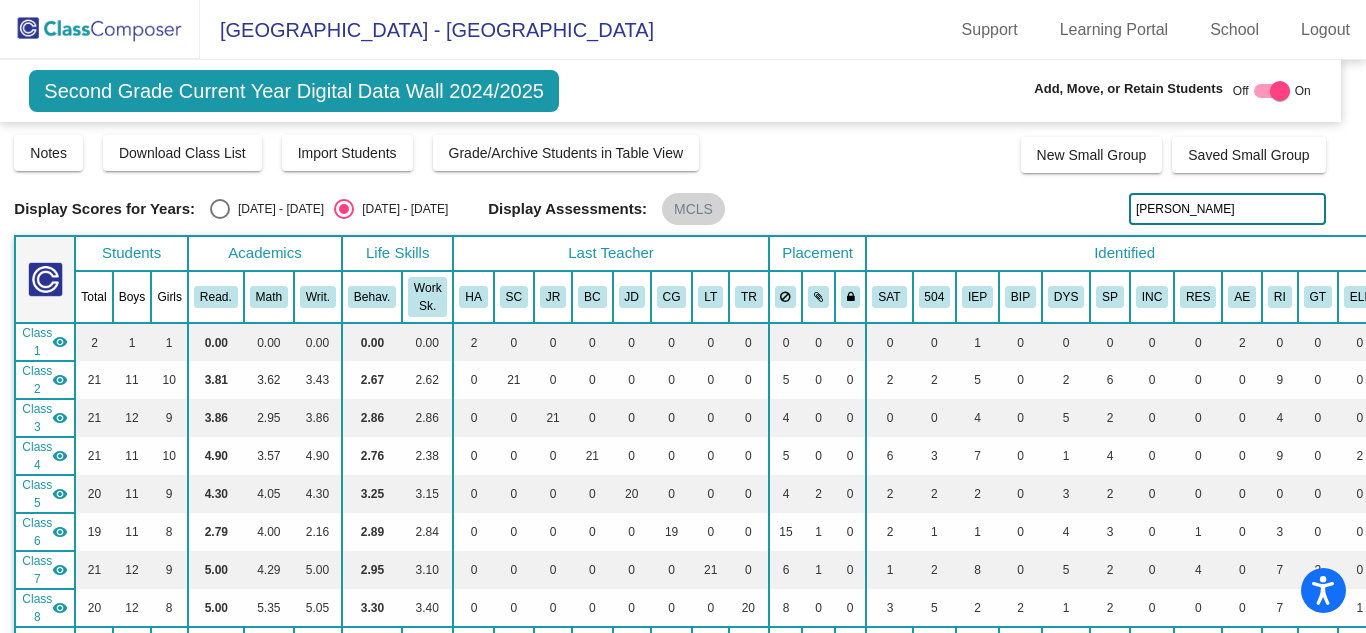 drag, startPoint x: 1168, startPoint y: 213, endPoint x: 1063, endPoint y: 195, distance: 106.531685 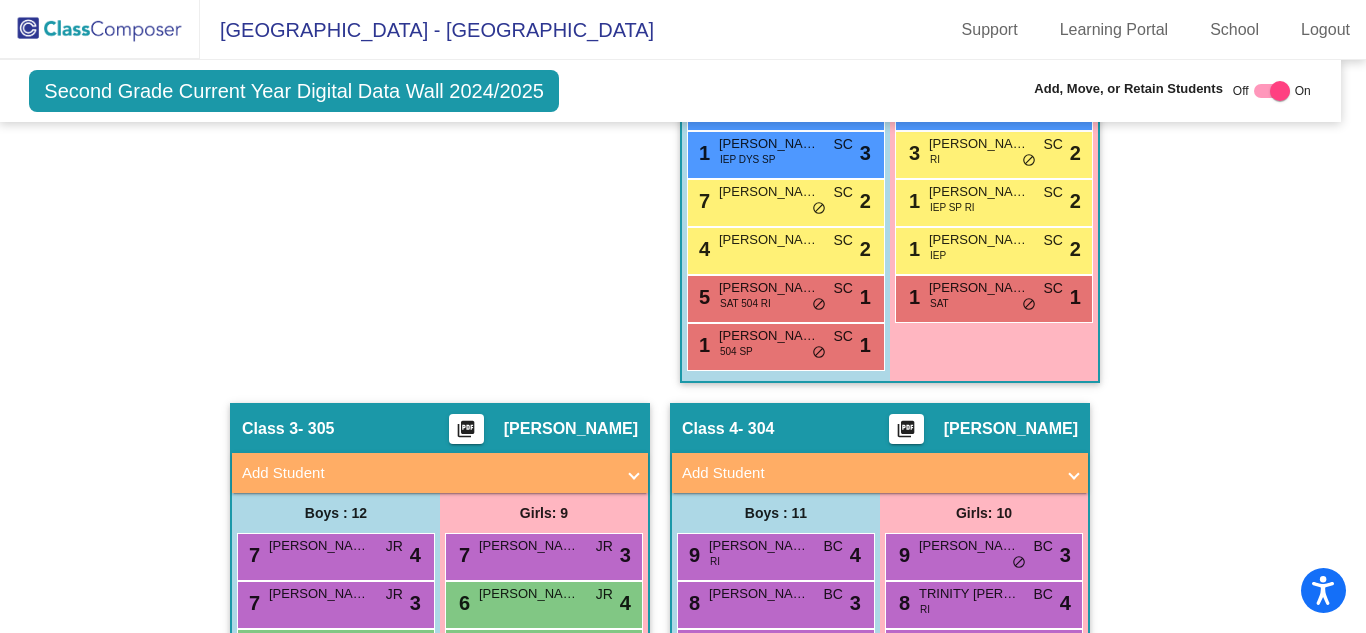 scroll, scrollTop: 941, scrollLeft: 13, axis: both 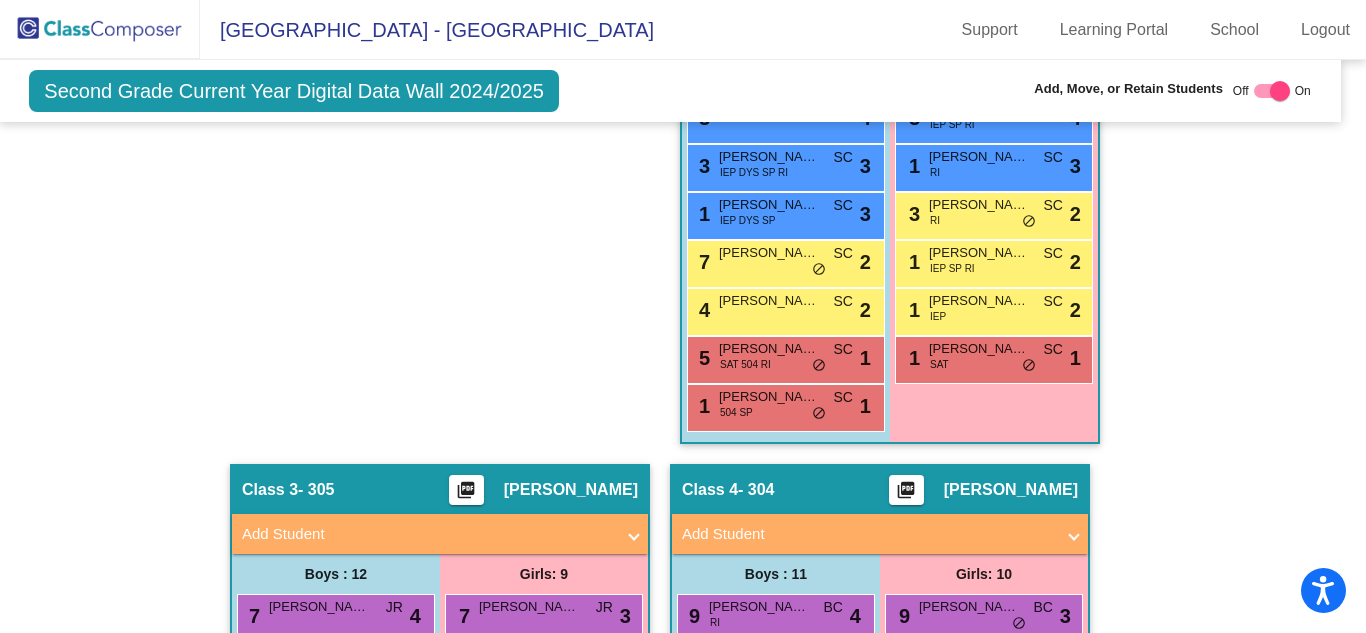 click on "Hallway   - Hallway Class  picture_as_pdf  Add Student  First Name Last Name Student Id  (Recommended)   Boy   Girl   [DEMOGRAPHIC_DATA] Add Close  Boys : 8  [PERSON_NAME] RI SP lock do_not_disturb_alt [PERSON_NAME] lock do_not_disturb_alt [PERSON_NAME] SP lock do_not_disturb_alt [PERSON_NAME] lock do_not_disturb_alt [PERSON_NAME]  lock do_not_disturb_alt [PERSON_NAME] lock do_not_disturb_alt [PERSON_NAME] lock do_not_disturb_alt [PERSON_NAME] lock do_not_disturb_alt Girls: 7 [PERSON_NAME] IEP lock do_not_disturb_alt [PERSON_NAME] 504 GT lock do_not_disturb_alt [PERSON_NAME] lock do_not_disturb_alt [PERSON_NAME] lock do_not_disturb_alt [PERSON_NAME] lock do_not_disturb_alt [PERSON_NAME] lock do_not_disturb_alt [PERSON_NAME] lock do_not_disturb_alt Class 1    picture_as_pdf [PERSON_NAME]  Add Student  First Name Last Name Student Id  (Recommended)   Boy   Girl   [DEMOGRAPHIC_DATA] Add Close  Boys : 1  [PERSON_NAME] [PERSON_NAME] lock do_not_disturb_alt Girls: 1 [PERSON_NAME] IEP AE HA lock Class 2" 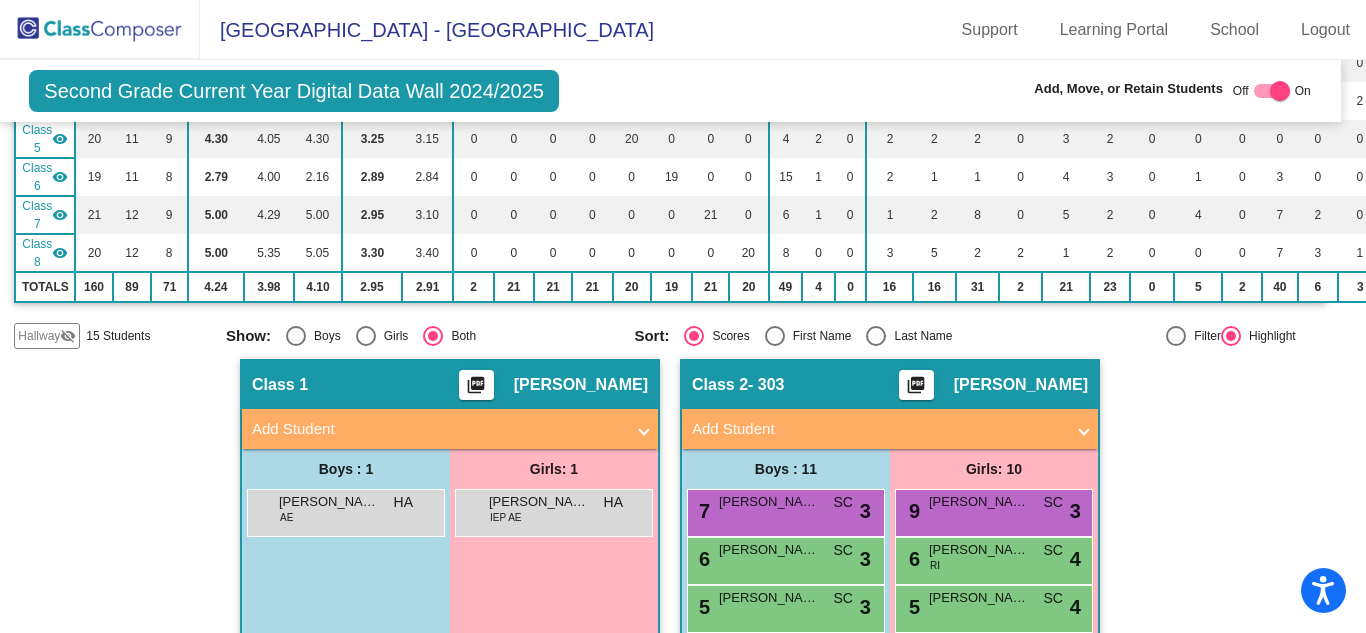 scroll, scrollTop: 0, scrollLeft: 13, axis: horizontal 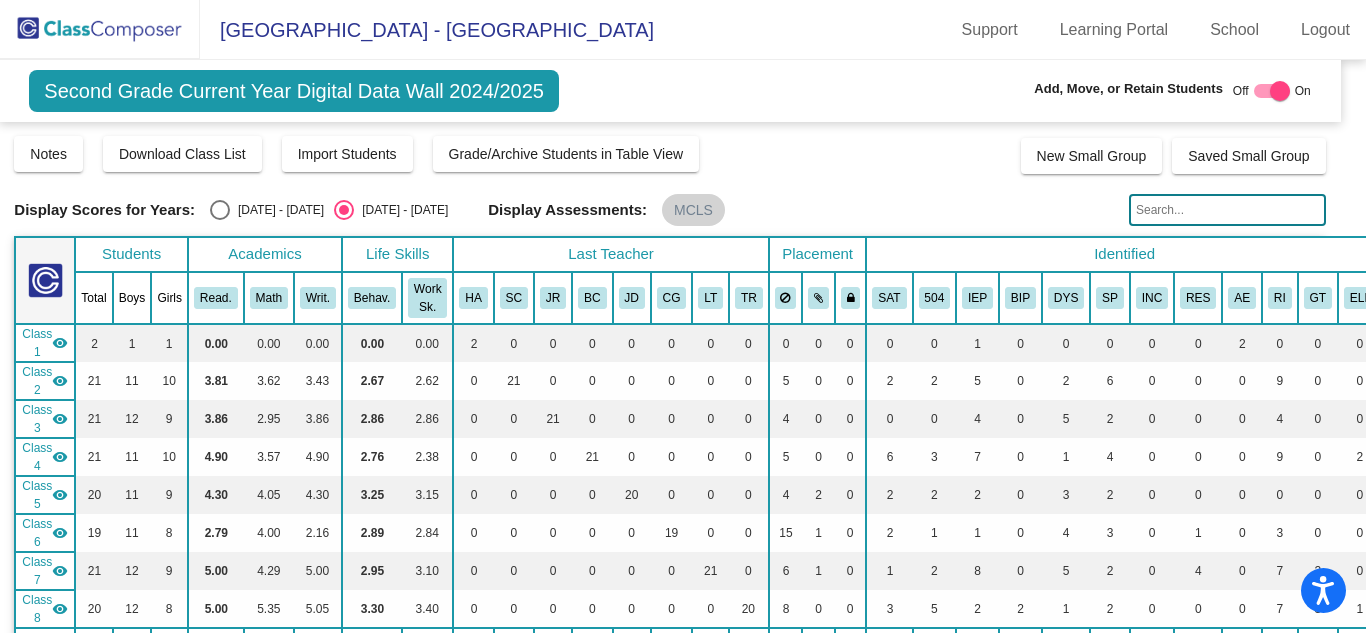 click 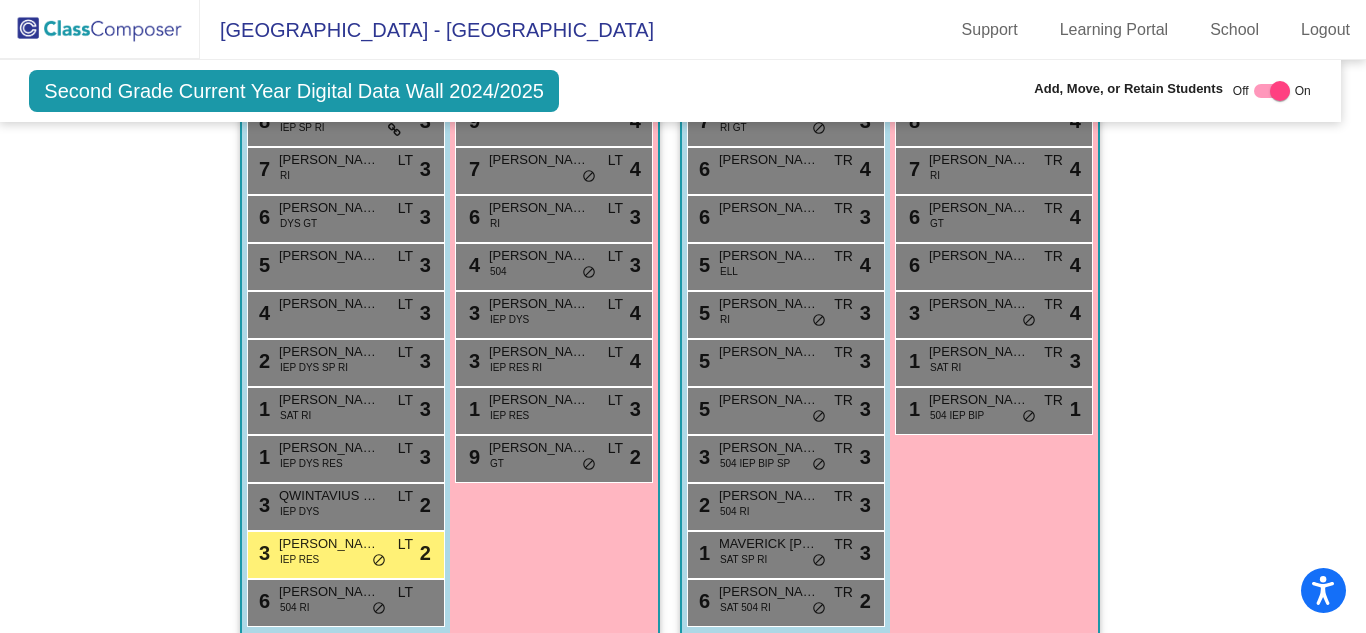 scroll, scrollTop: 2948, scrollLeft: 13, axis: both 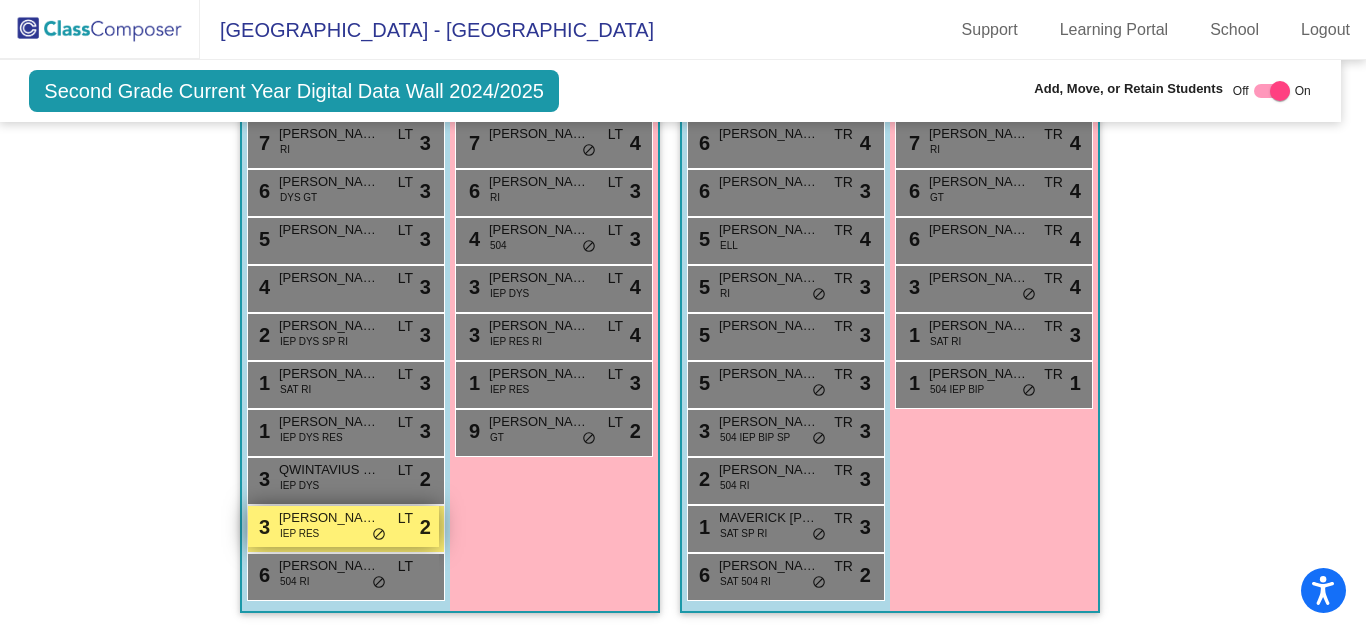 click on "3 [PERSON_NAME] IEP RES LT lock do_not_disturb_alt 2" at bounding box center [343, 526] 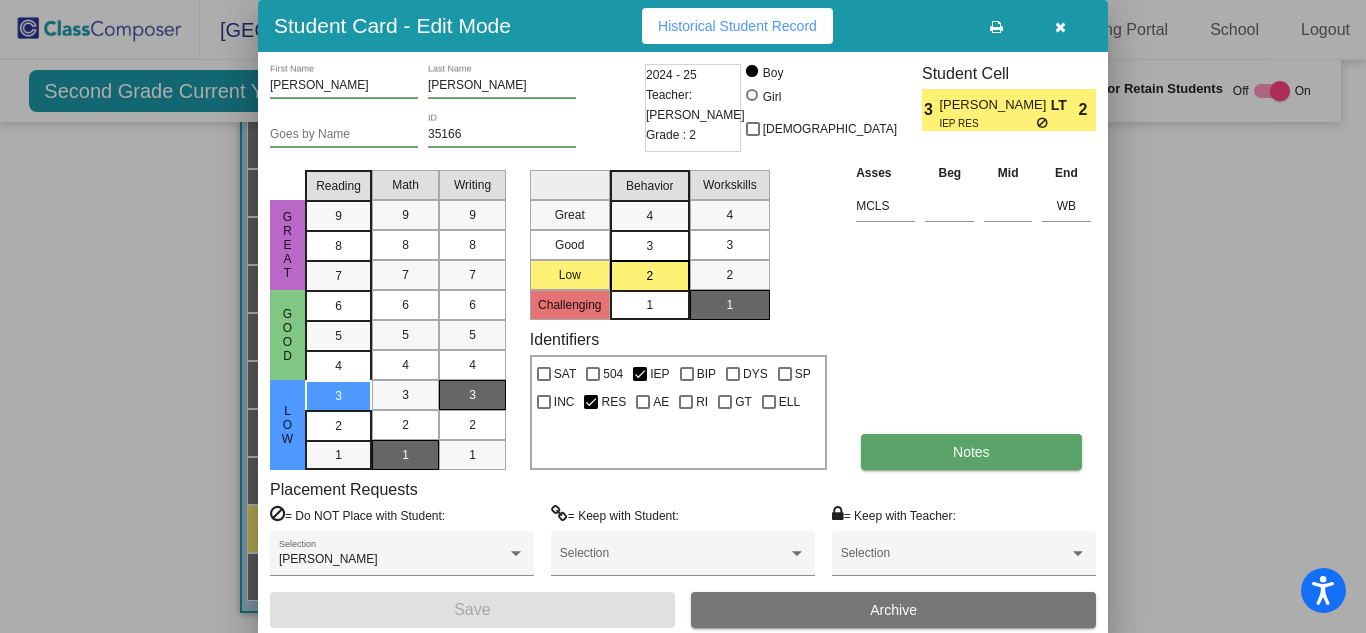 click on "Notes" at bounding box center (971, 452) 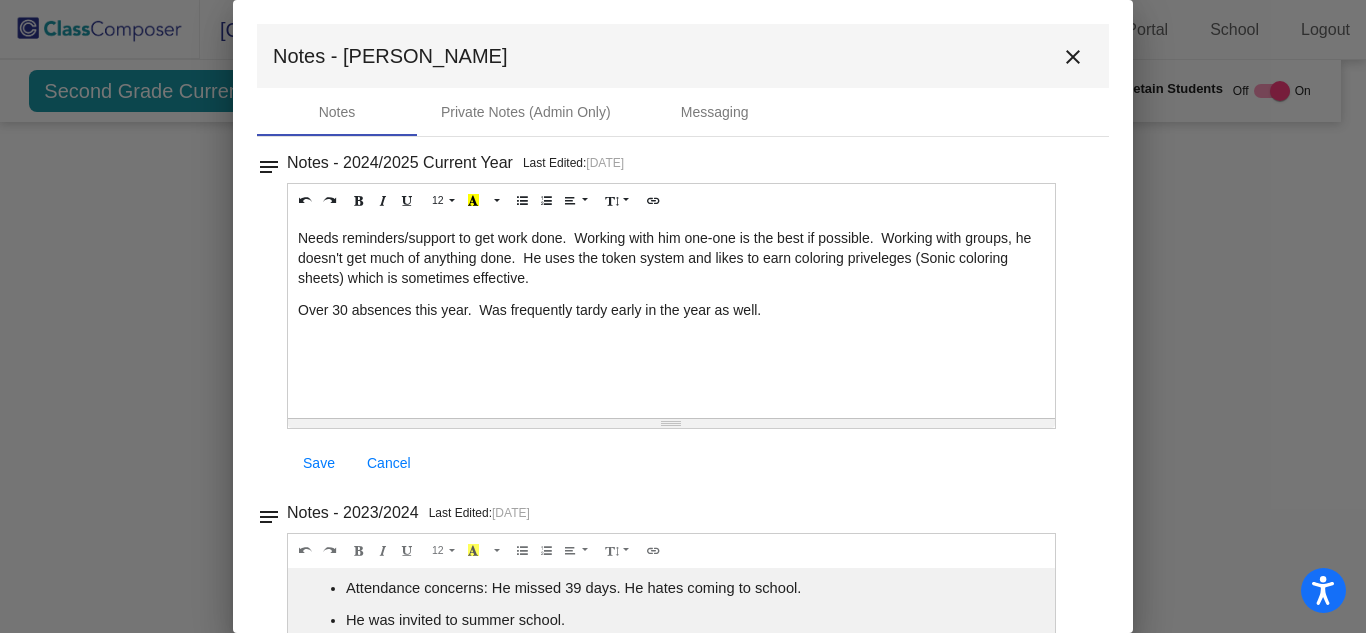 click on "close" at bounding box center [1073, 57] 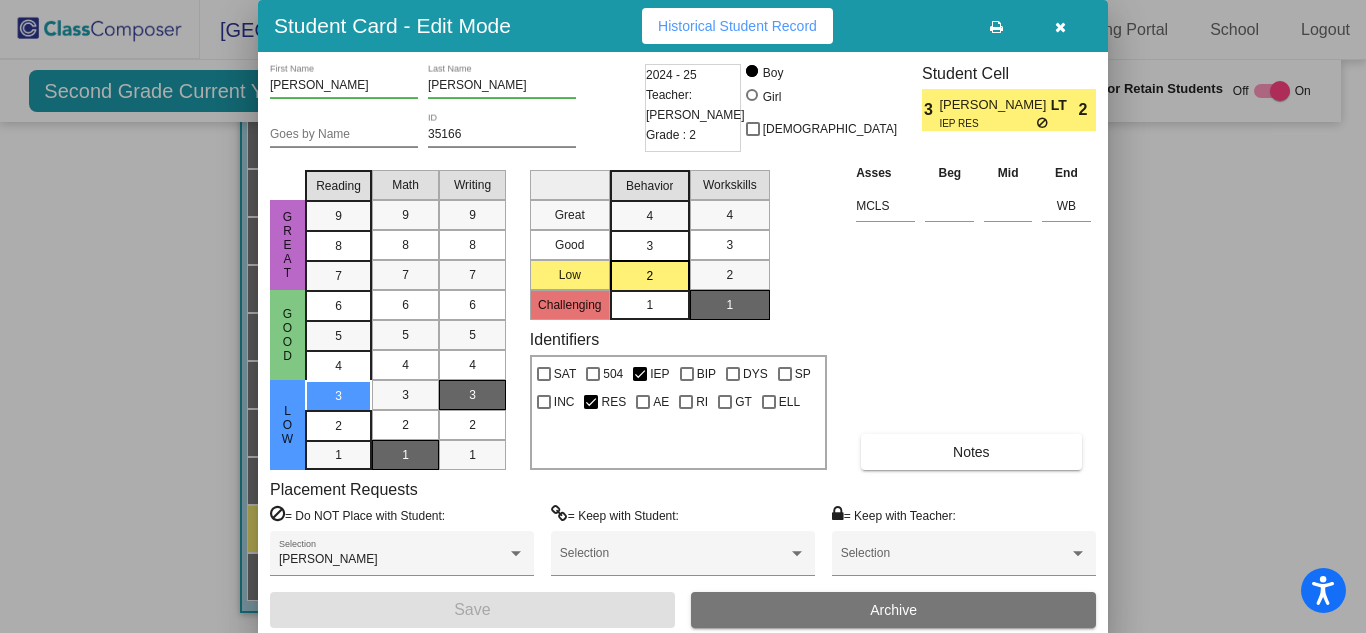 click at bounding box center [1060, 27] 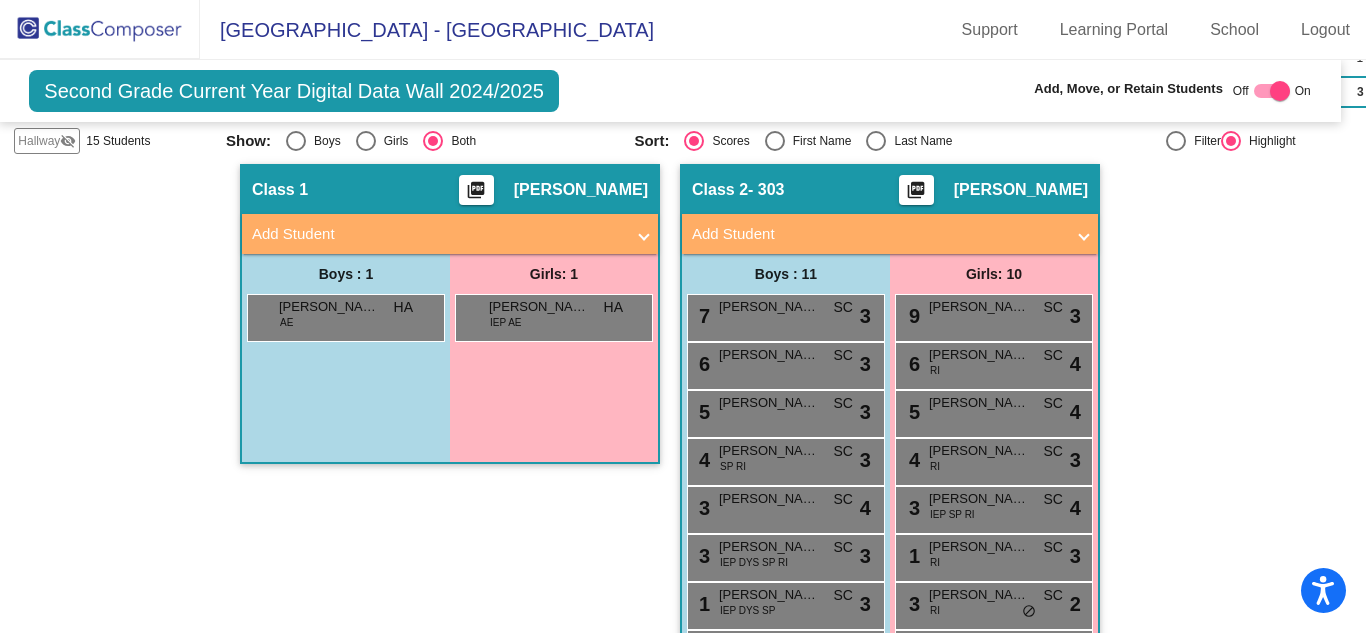 scroll, scrollTop: 0, scrollLeft: 13, axis: horizontal 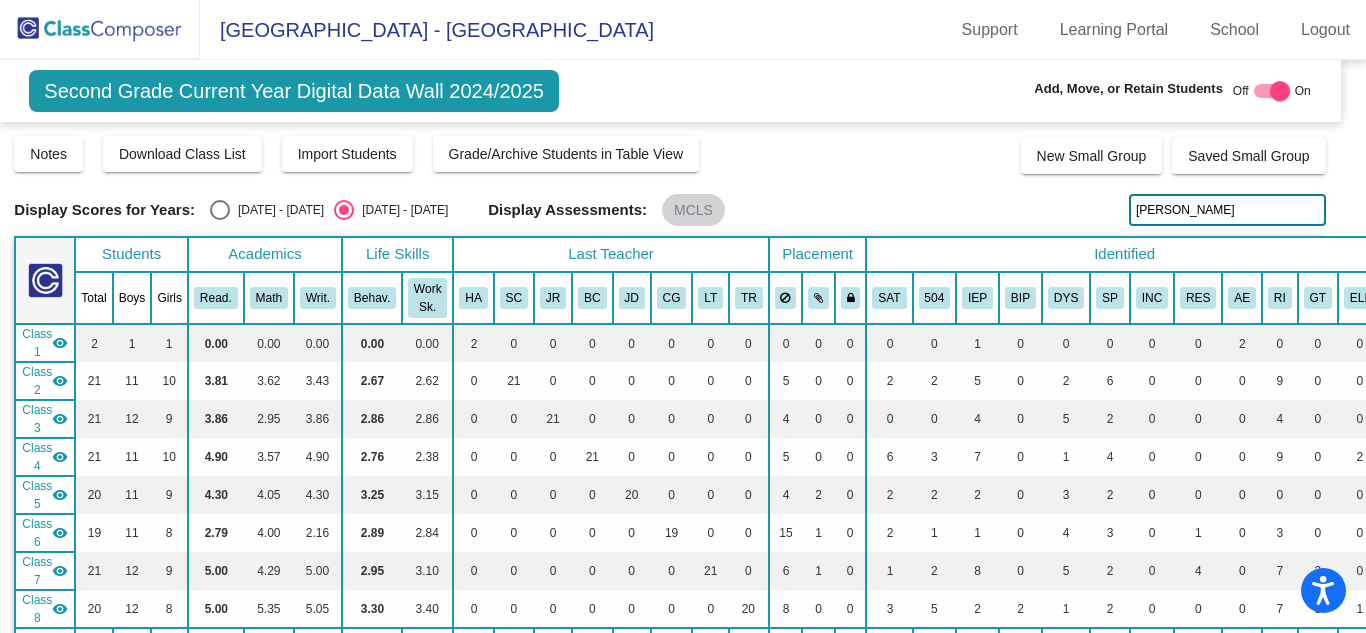 click on "[PERSON_NAME]" 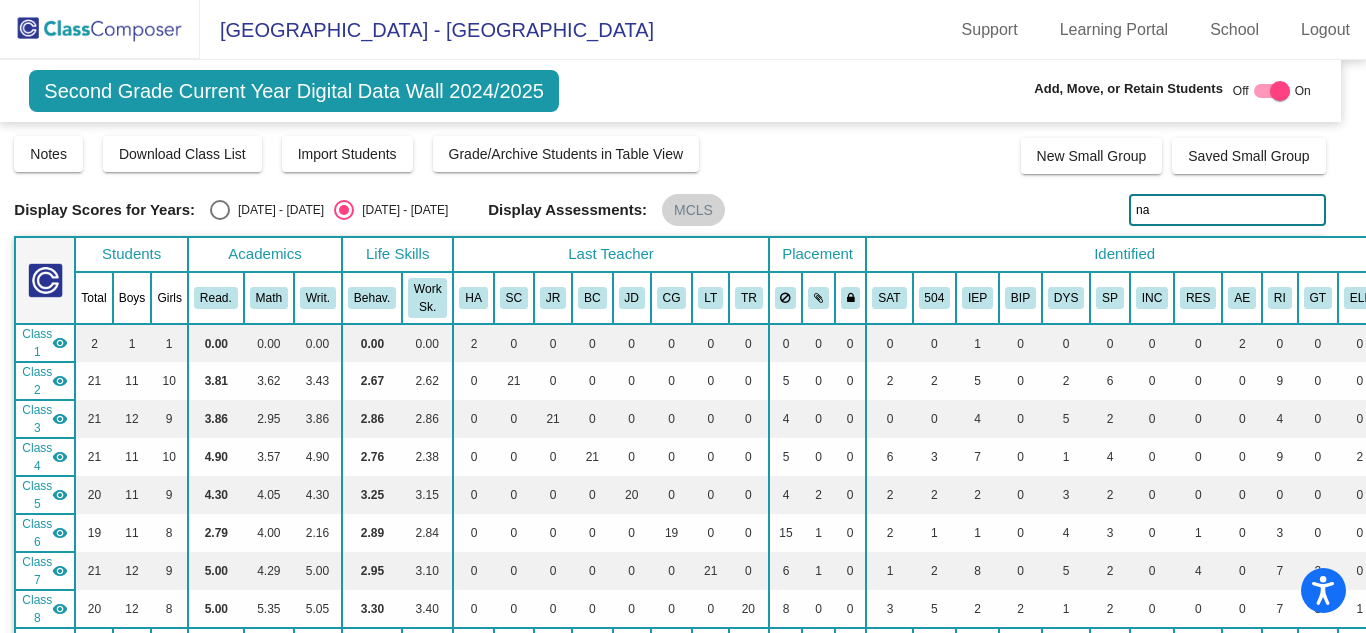 type on "n" 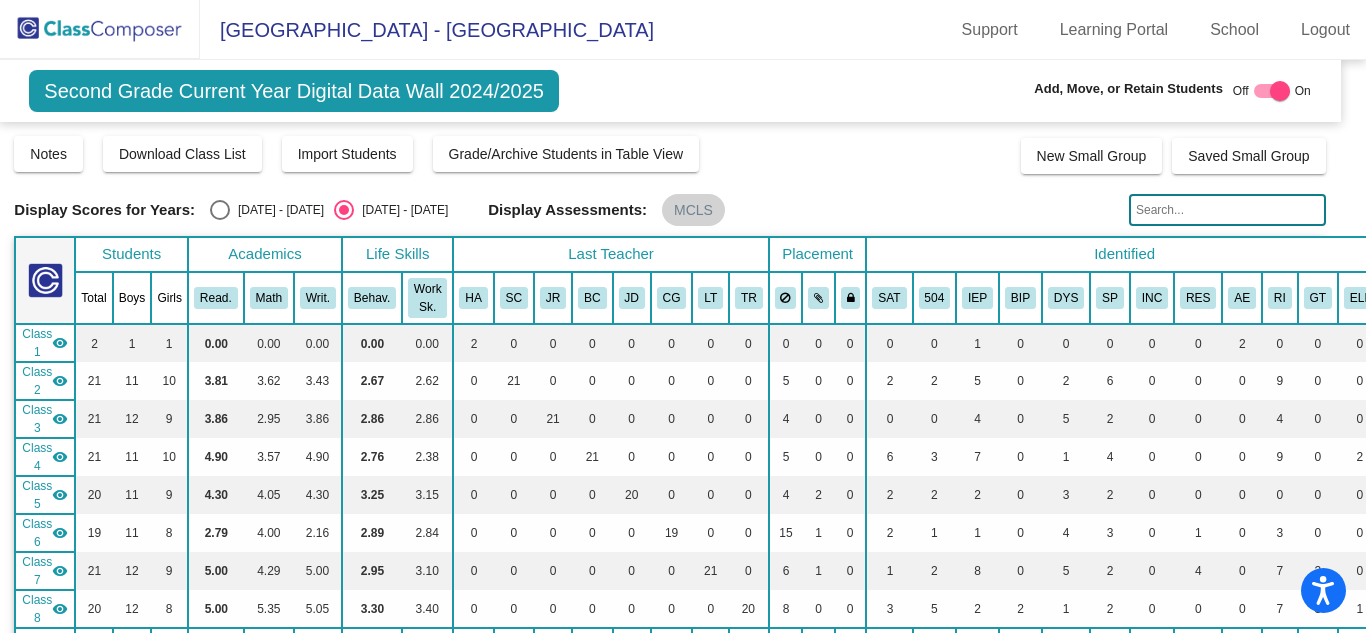 click on "Notes   Download Class List   Import Students   Grade/Archive Students in Table View   New Small Group   Saved Small Group" 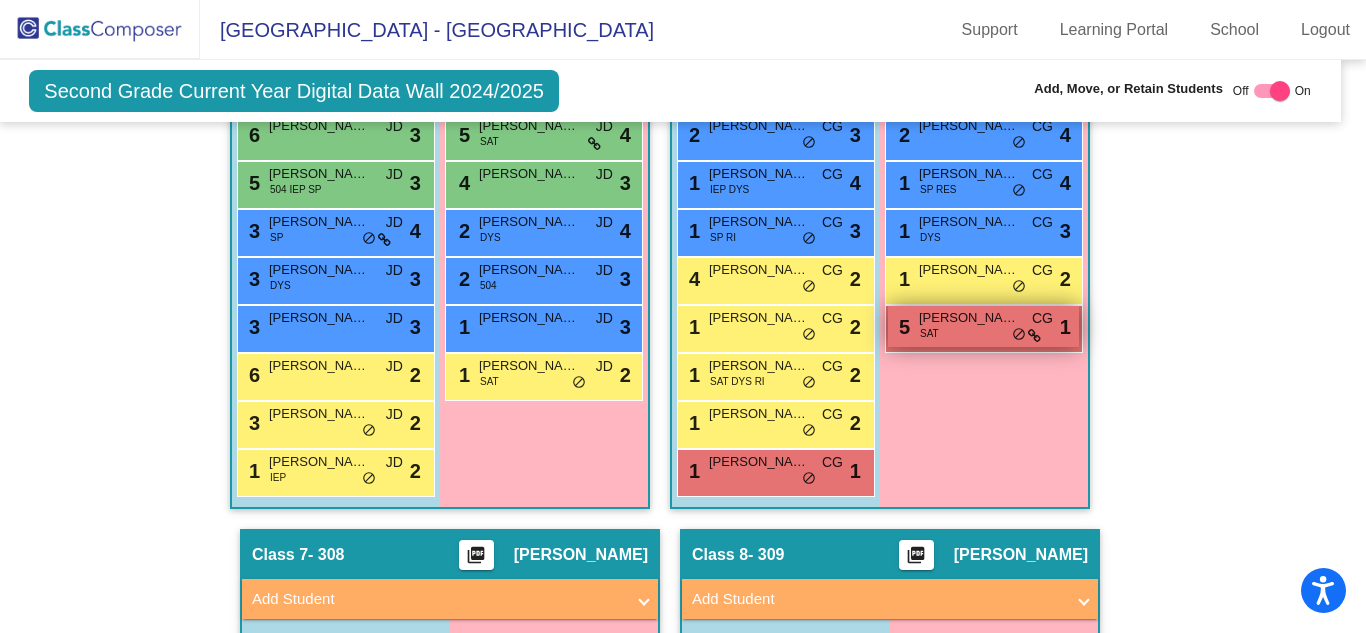 scroll, scrollTop: 2307, scrollLeft: 13, axis: both 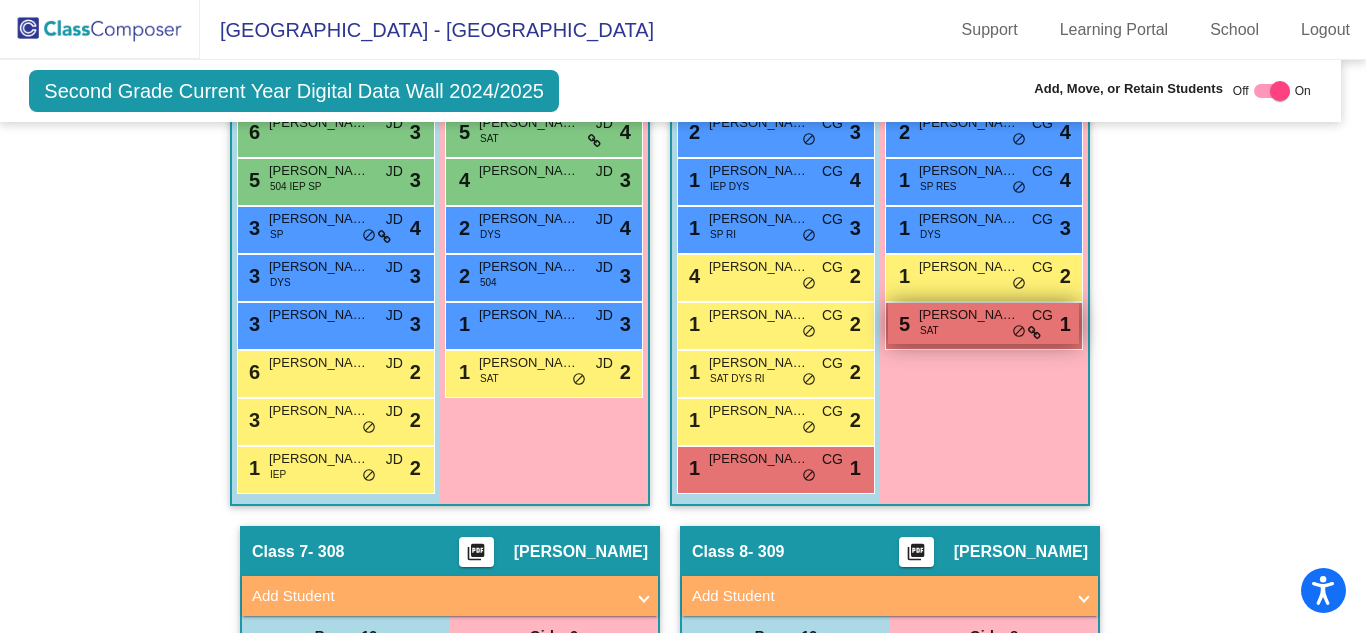 click on "[PERSON_NAME]" at bounding box center [969, 315] 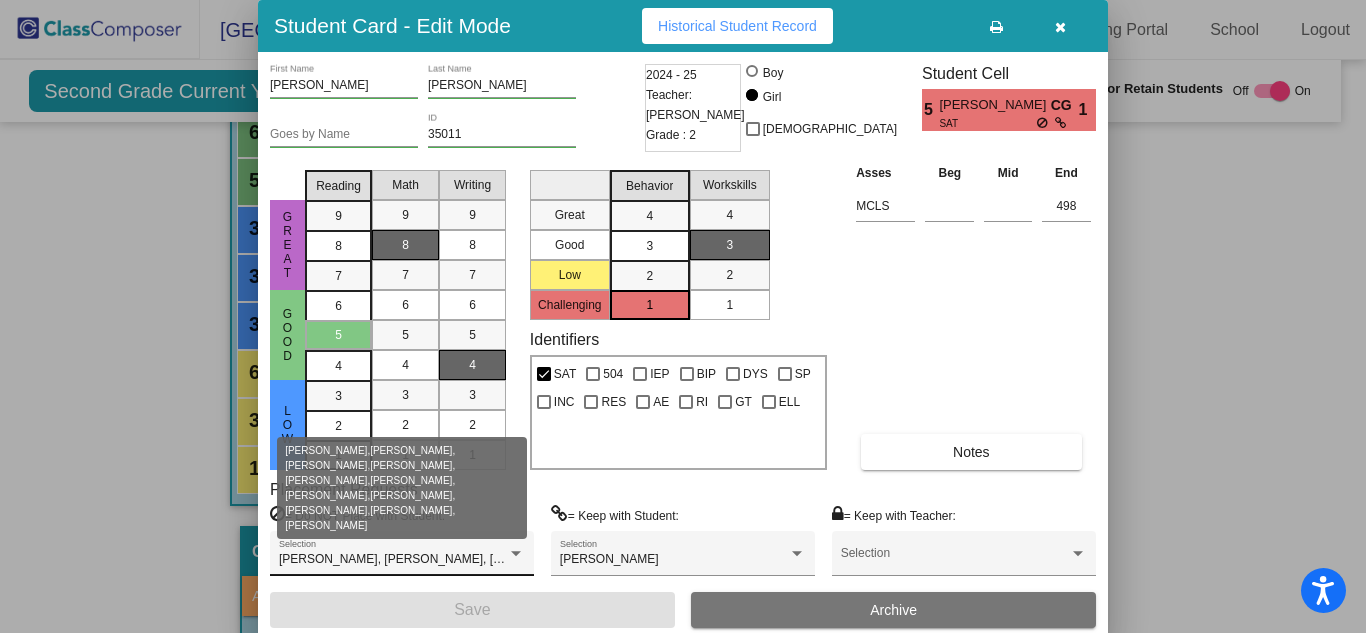 click on "[PERSON_NAME], [PERSON_NAME], [PERSON_NAME], [PERSON_NAME], [PERSON_NAME], [PERSON_NAME], [PERSON_NAME], [PERSON_NAME], [PERSON_NAME], [PERSON_NAME], [PERSON_NAME]" at bounding box center (855, 559) 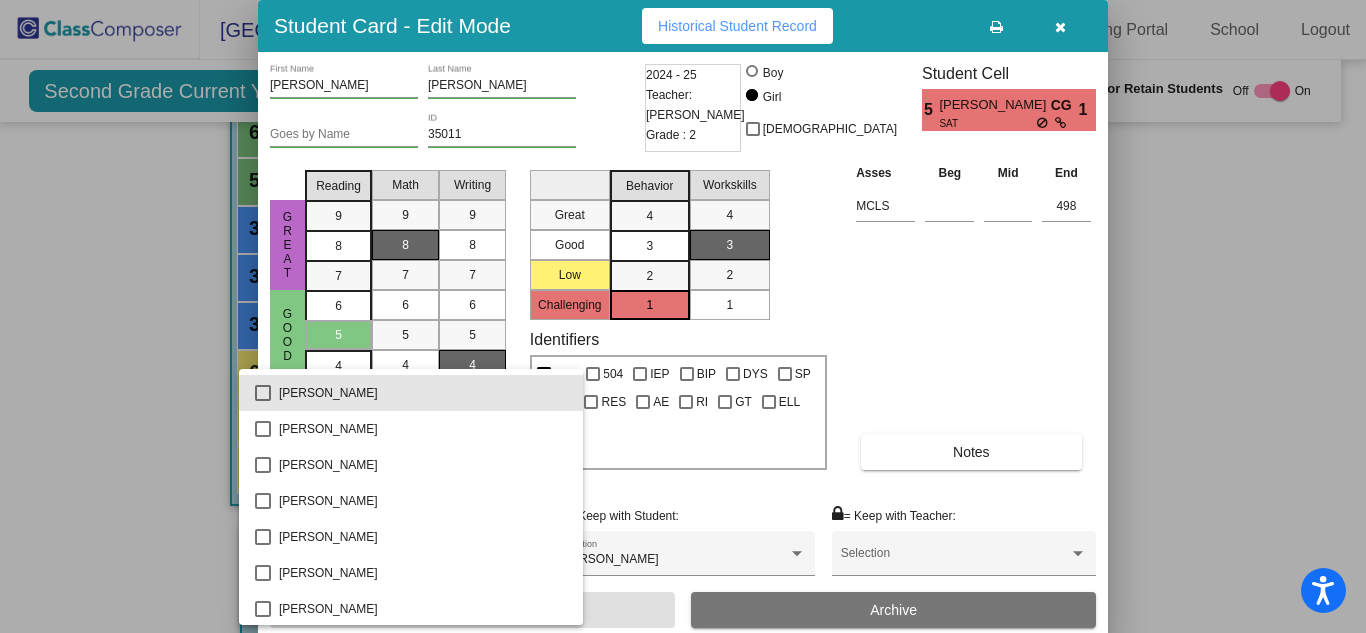 scroll, scrollTop: 5432, scrollLeft: 0, axis: vertical 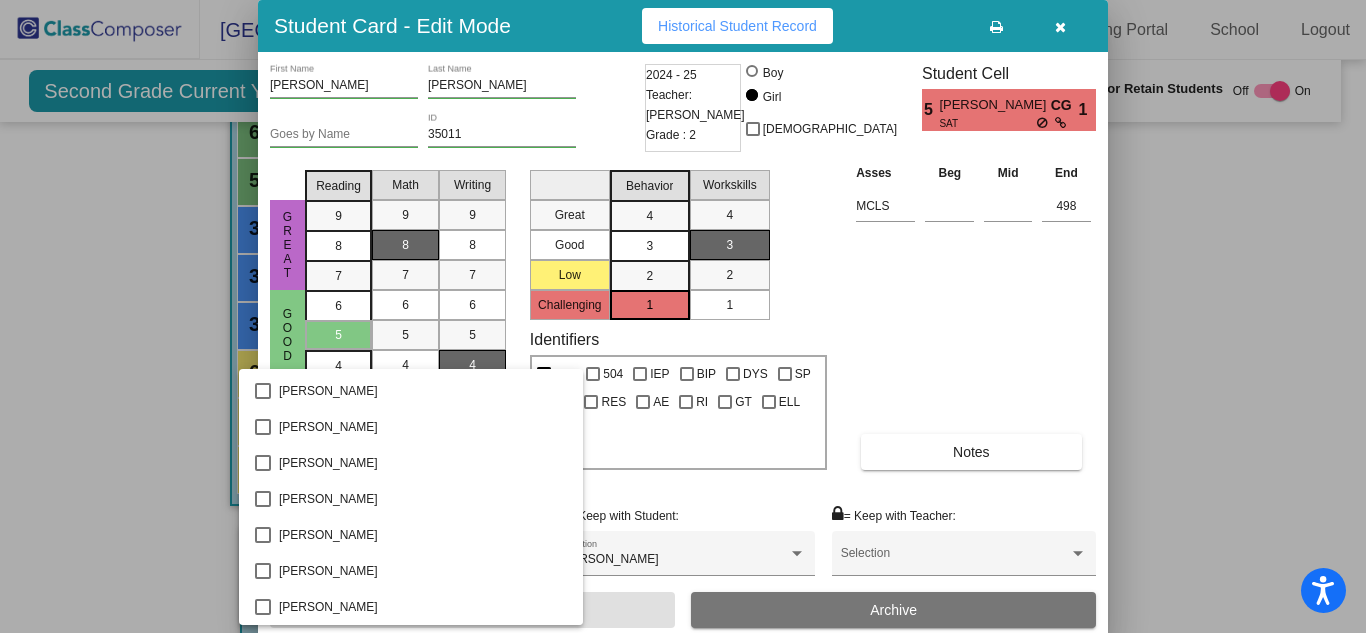 click at bounding box center (683, 316) 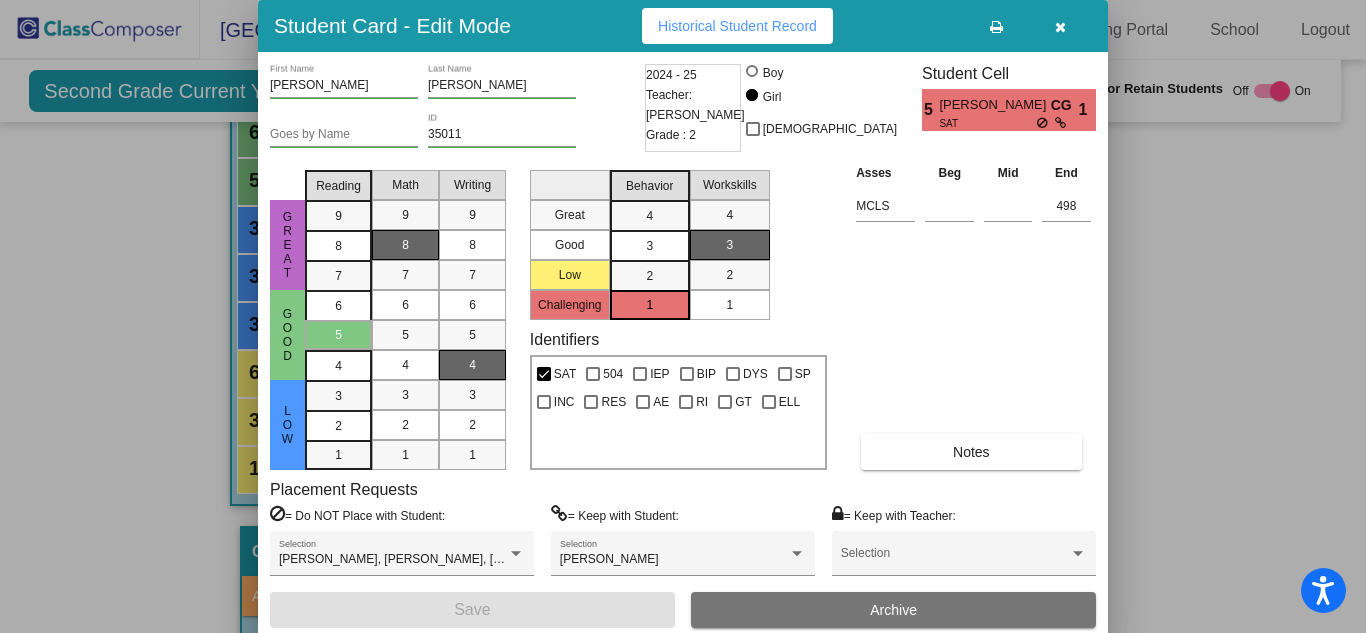 click at bounding box center (1060, 27) 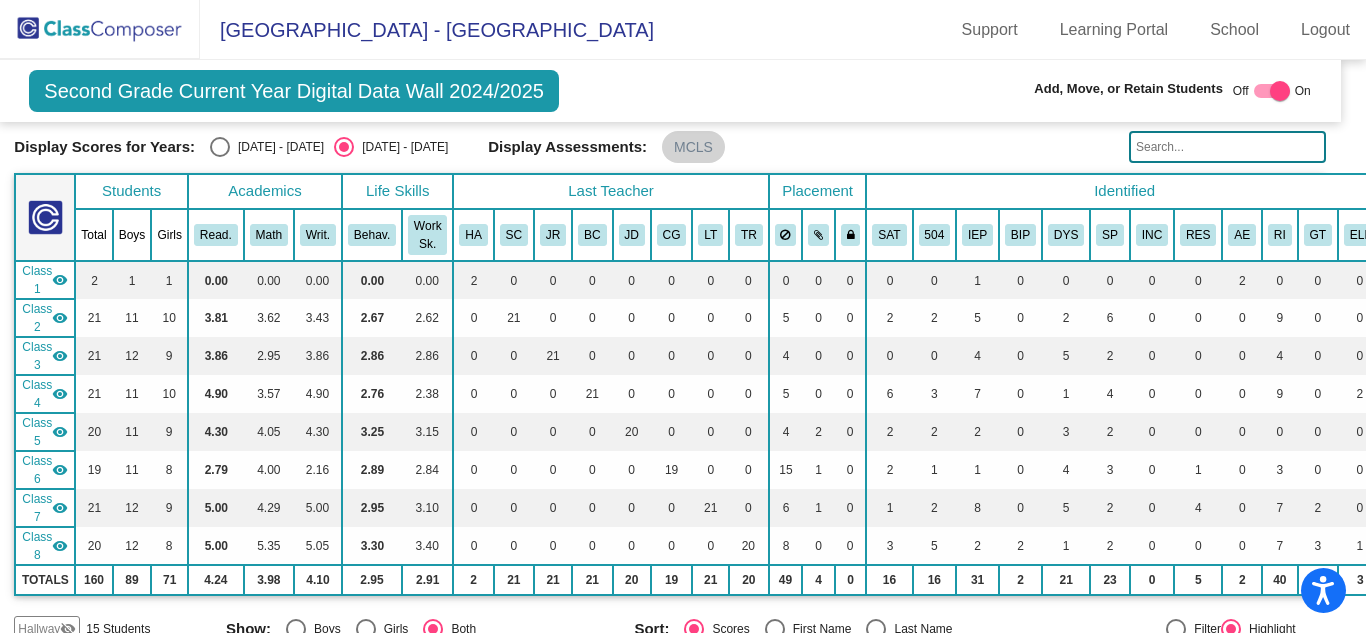 scroll, scrollTop: 0, scrollLeft: 13, axis: horizontal 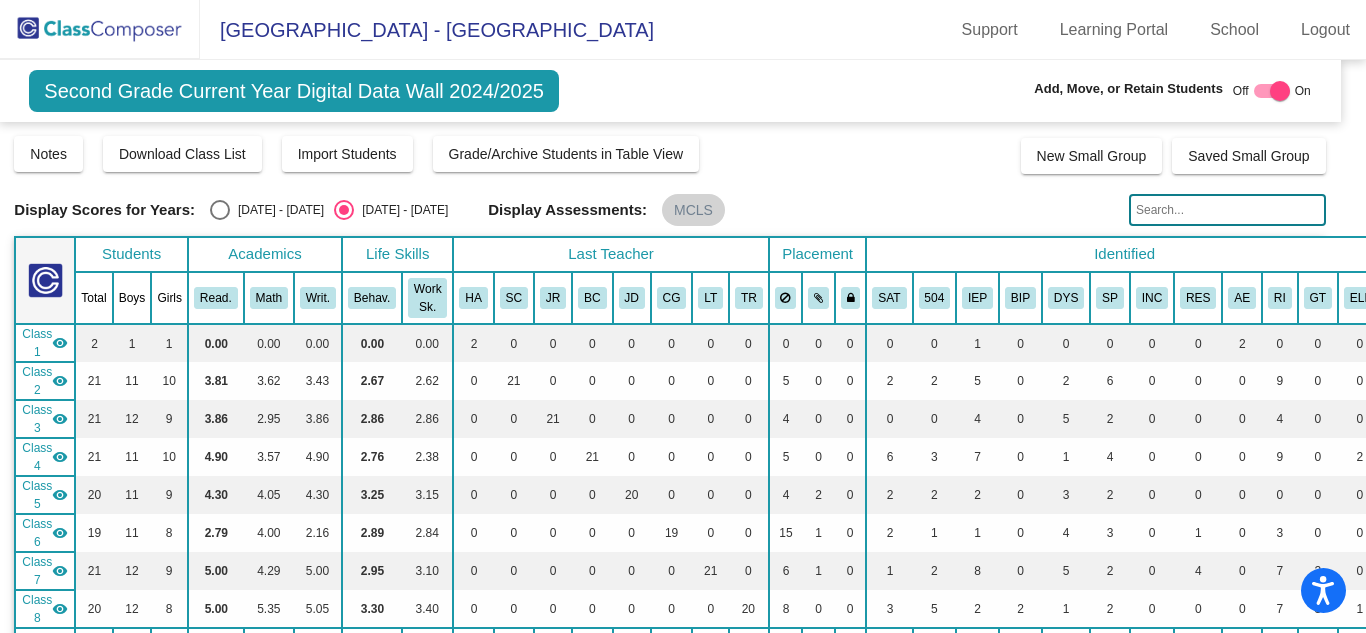 click 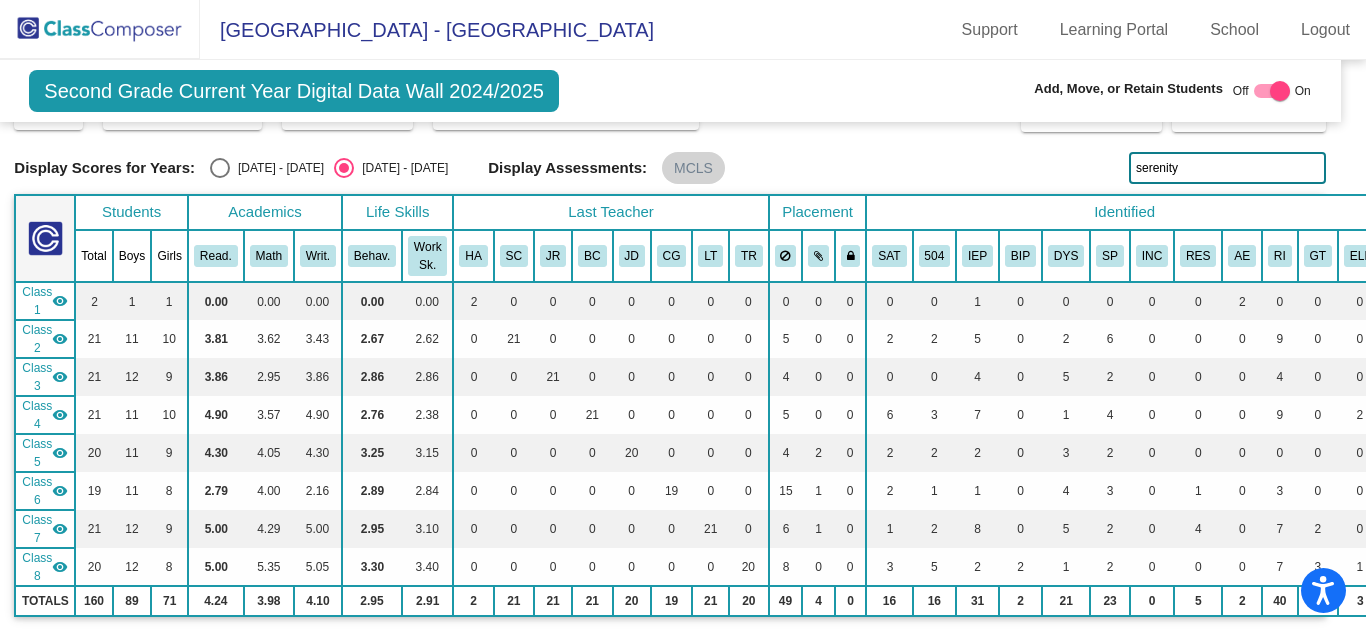 scroll, scrollTop: 32, scrollLeft: 13, axis: both 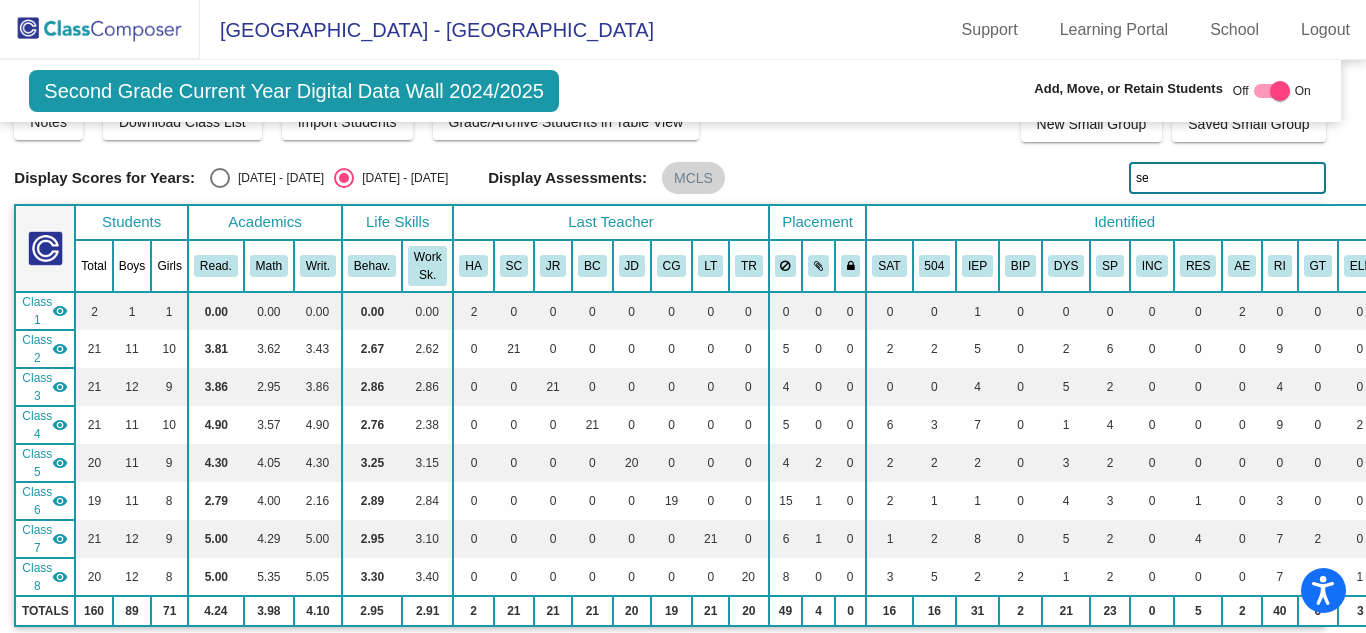 type on "s" 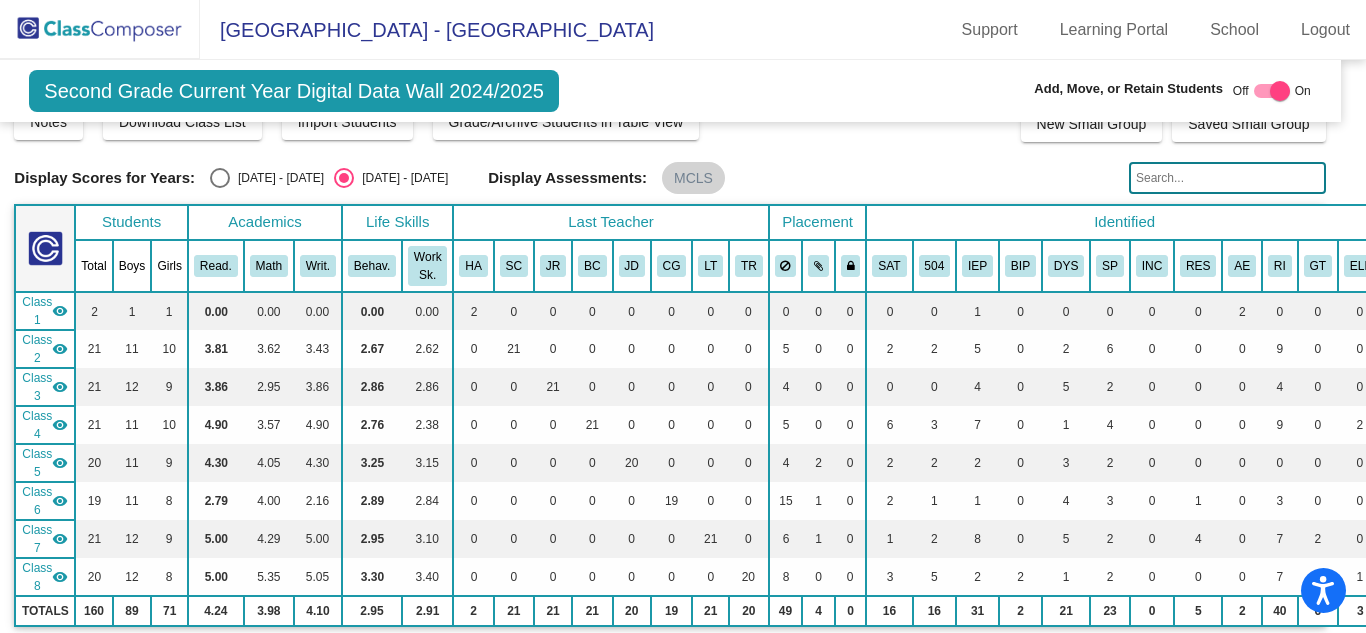 click on "Display Assessments: MCLS" 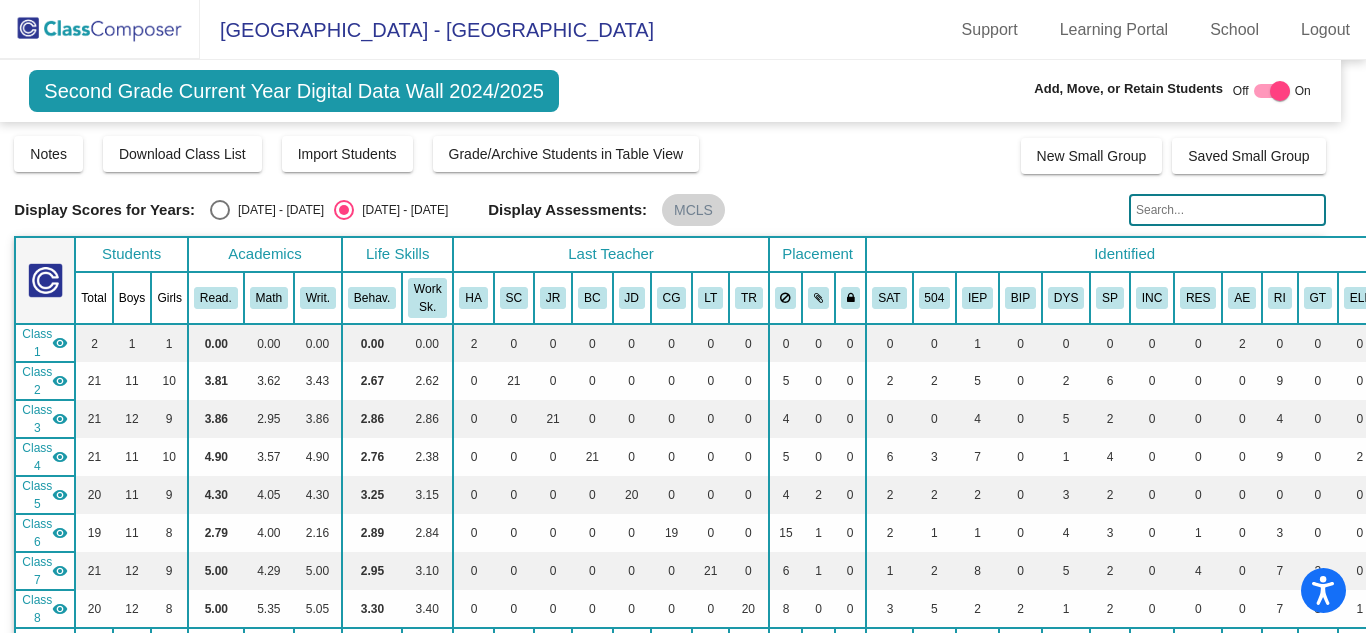 scroll, scrollTop: 7, scrollLeft: 13, axis: both 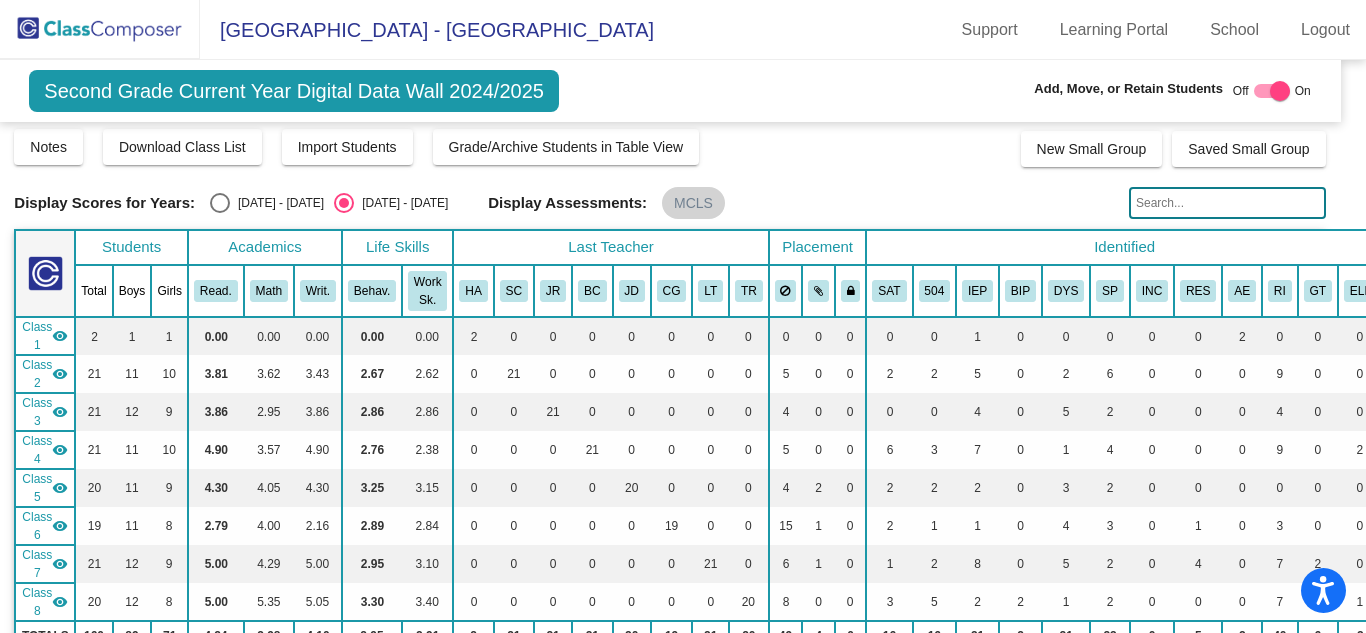 click 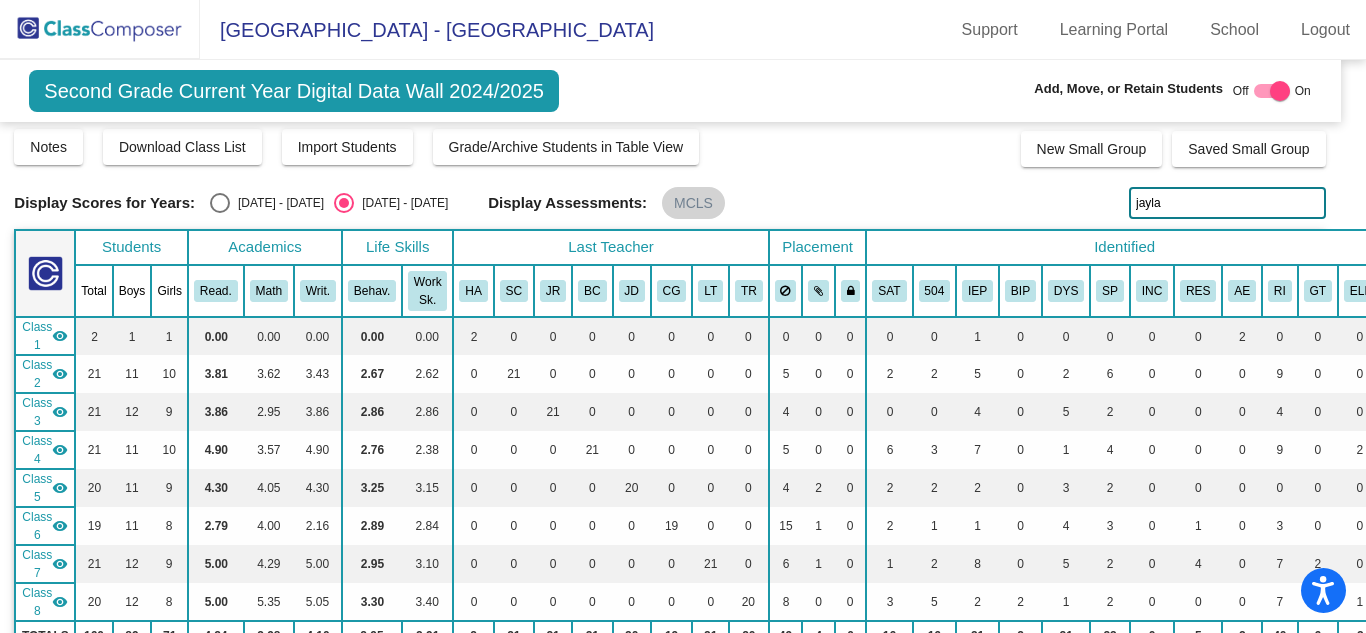 type on "jayla" 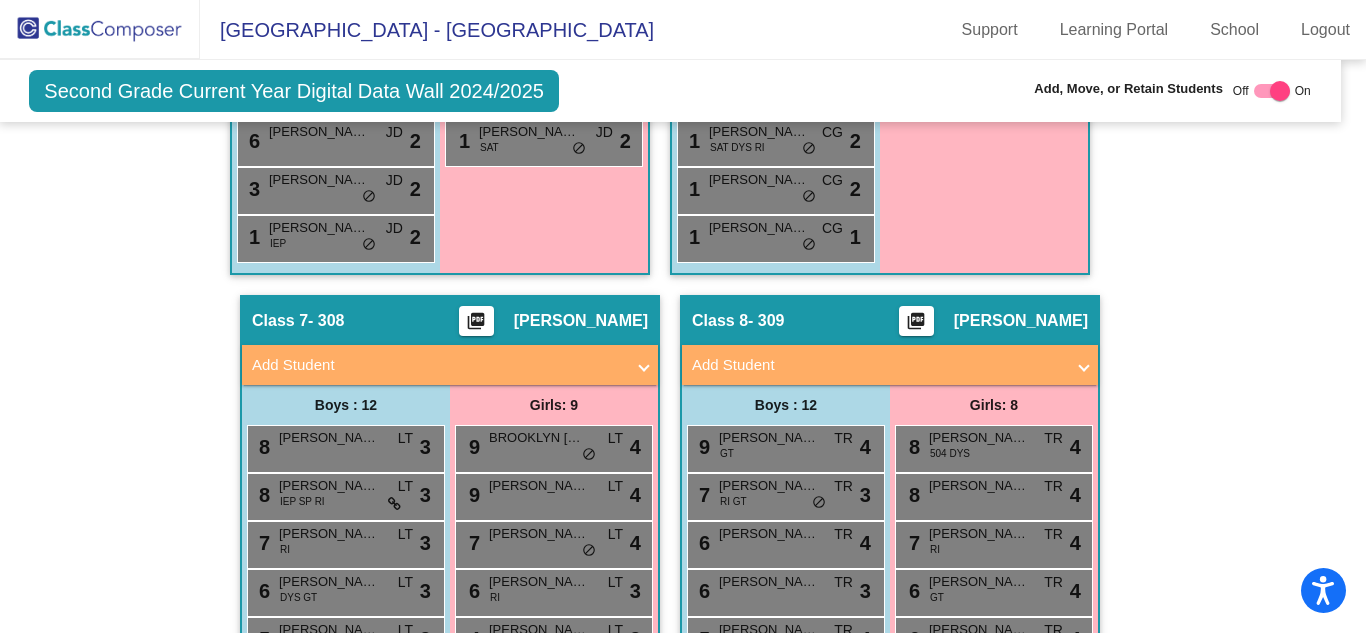 scroll, scrollTop: 2537, scrollLeft: 13, axis: both 